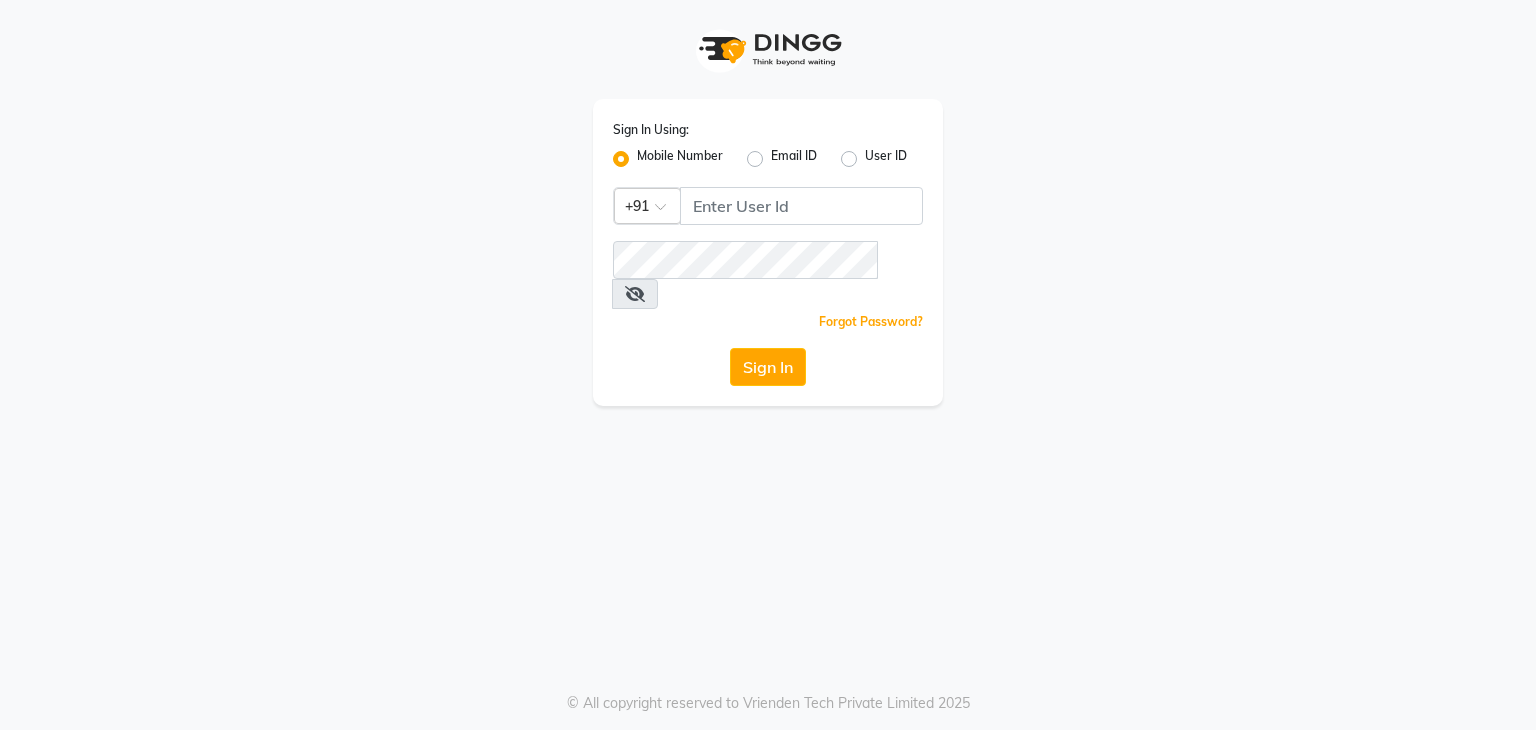 scroll, scrollTop: 0, scrollLeft: 0, axis: both 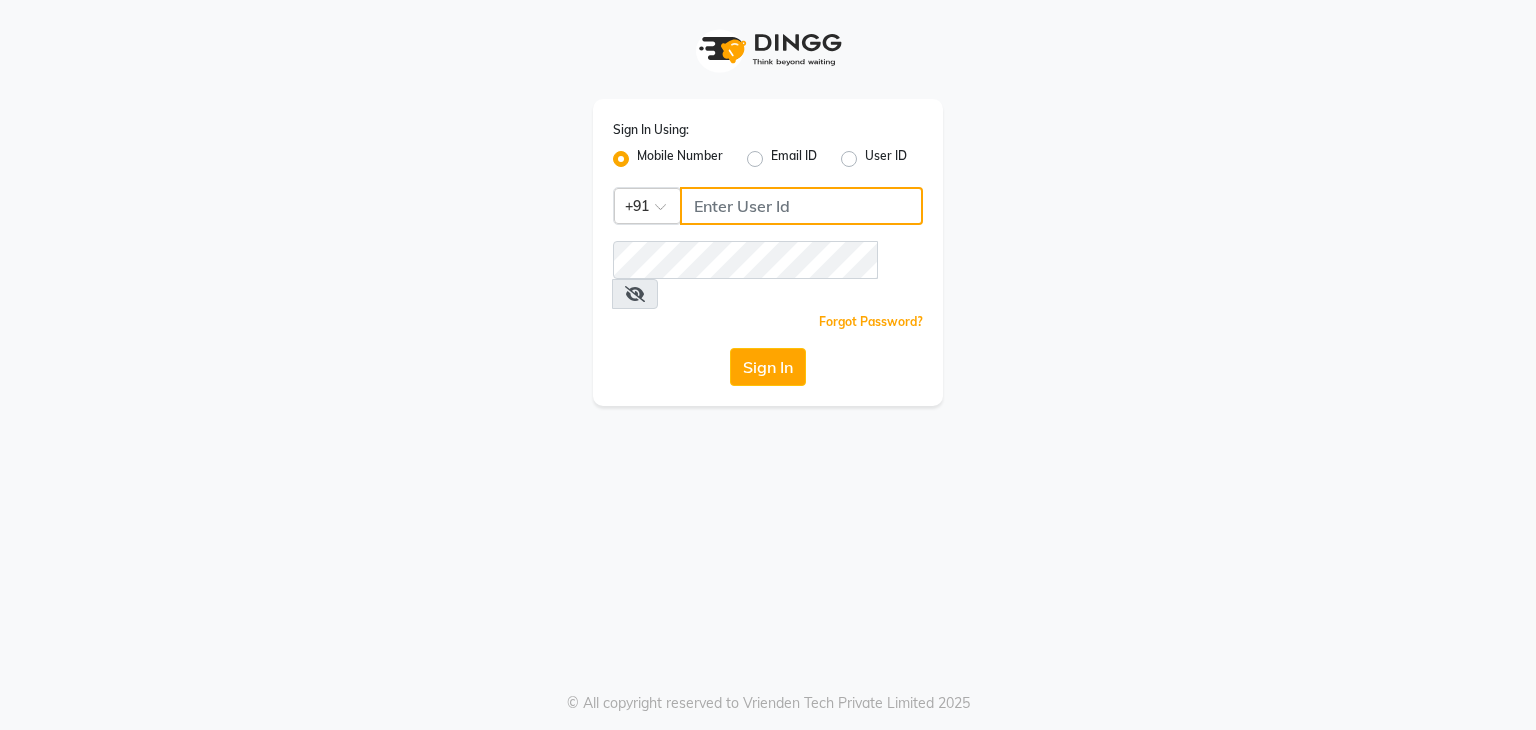 click 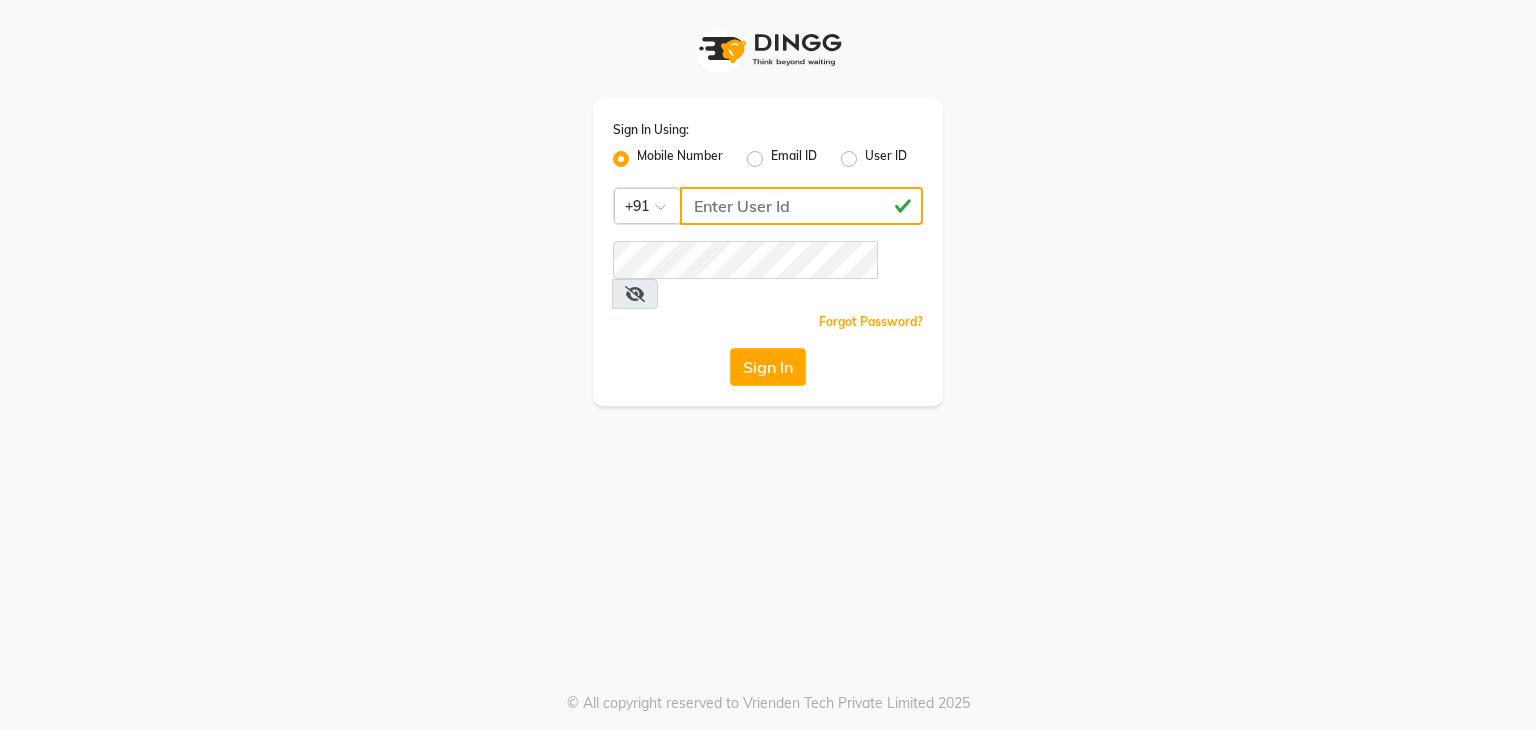 type on "[PHONE]" 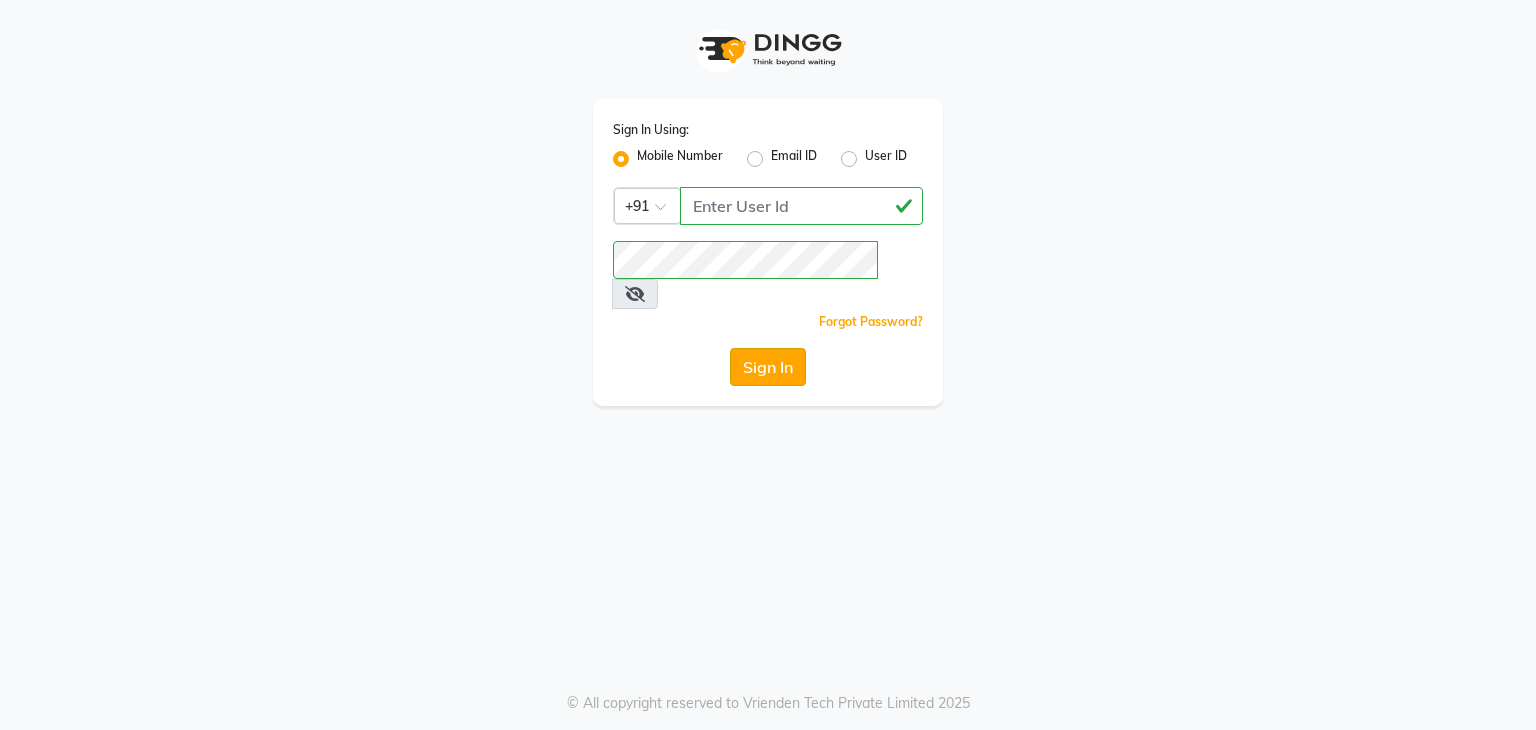 click on "Sign In" 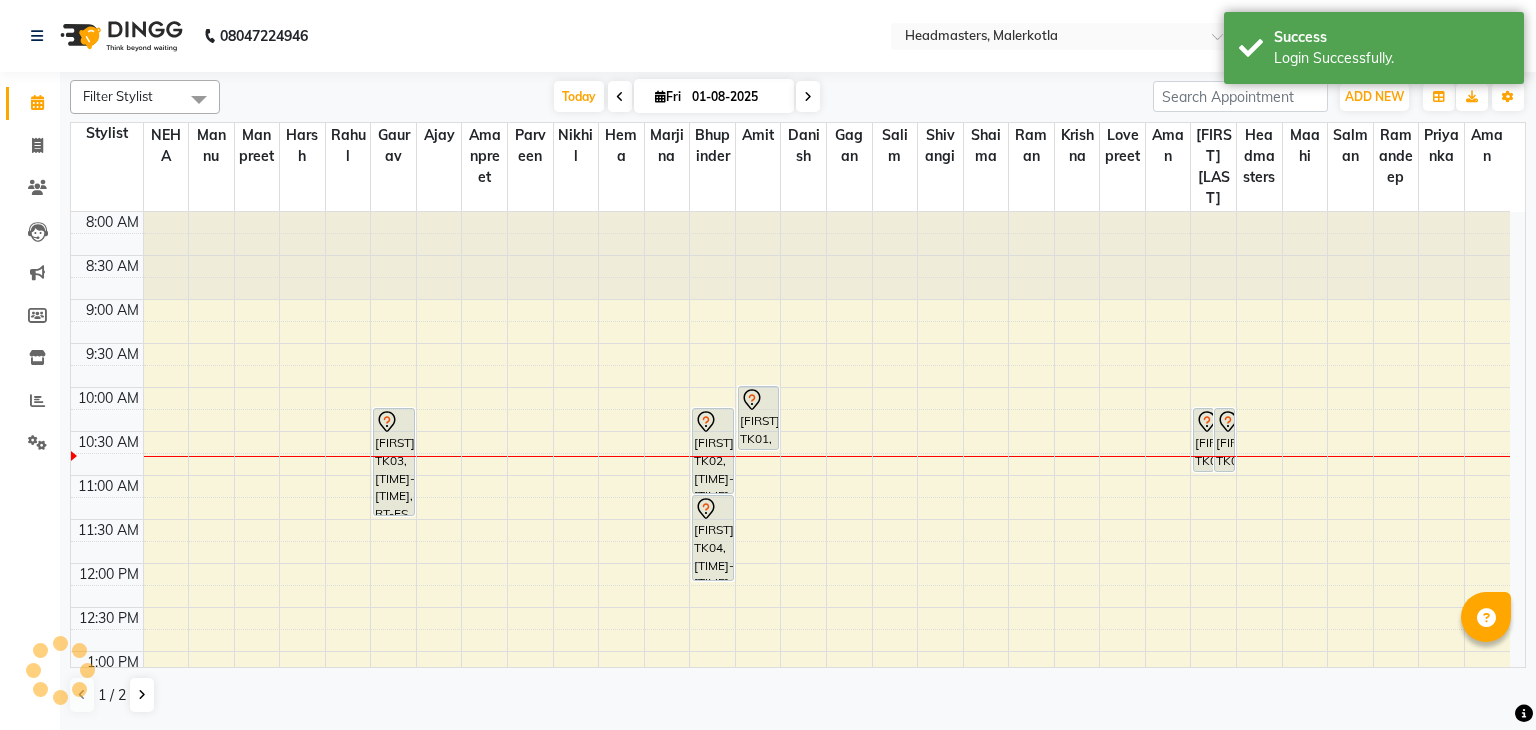 scroll, scrollTop: 0, scrollLeft: 0, axis: both 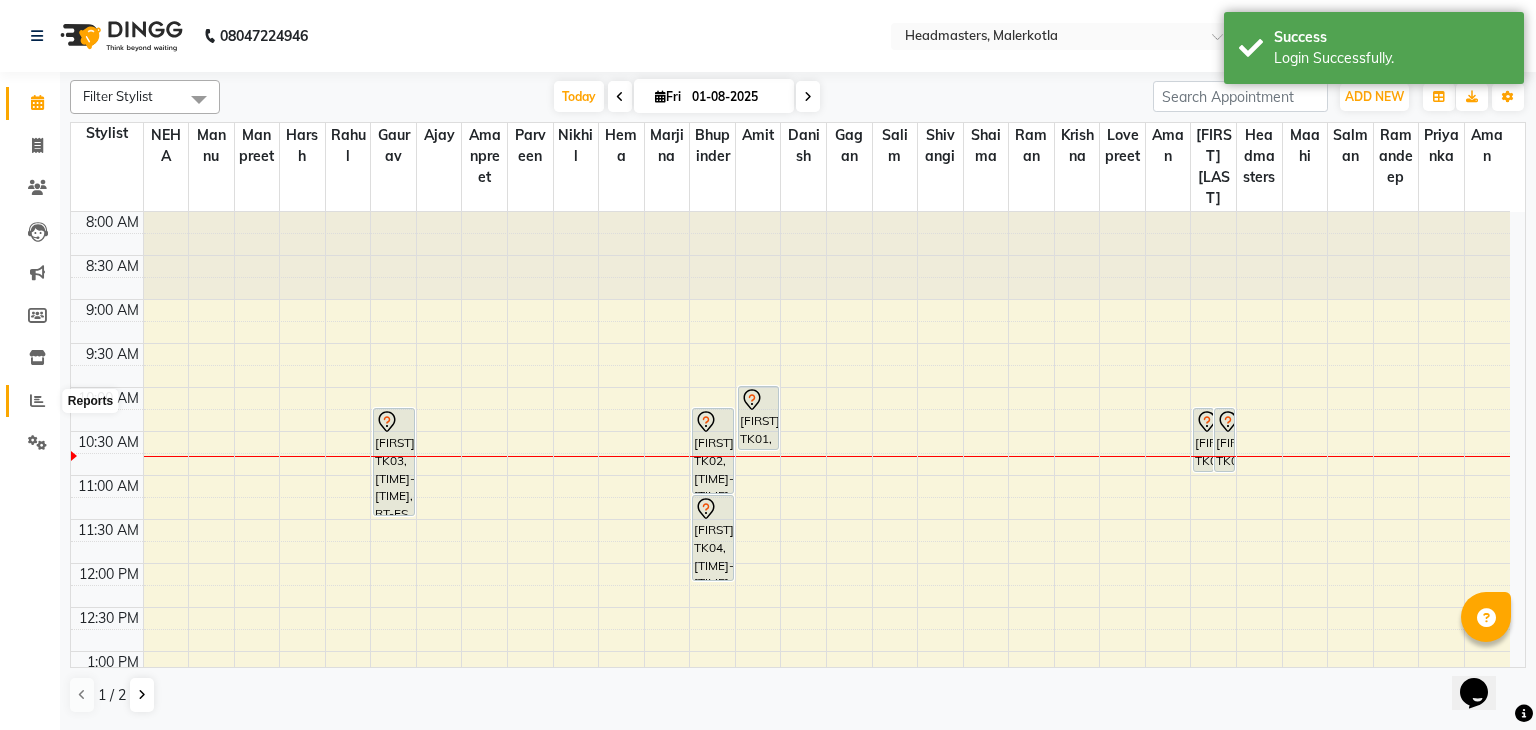 click 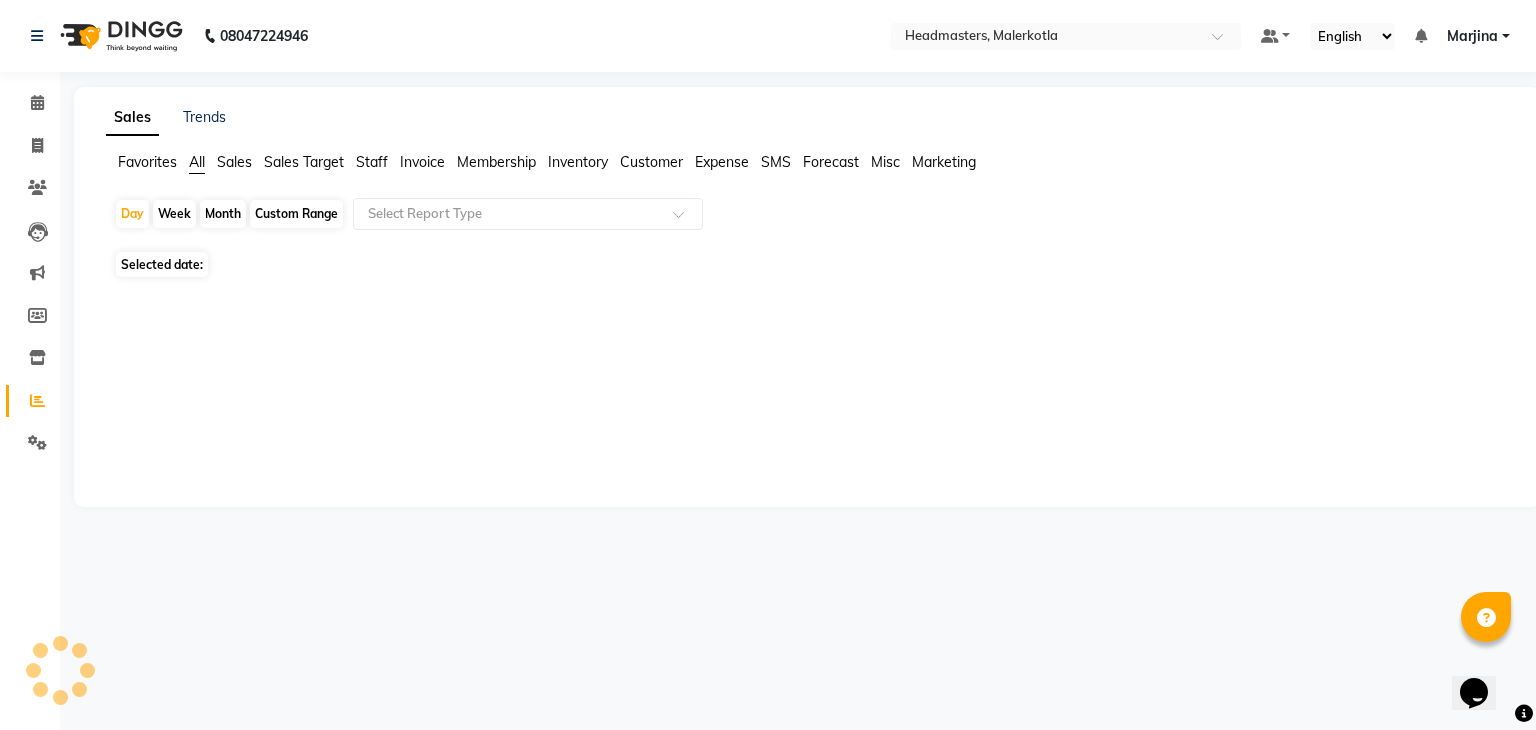 click on "Selected date:" 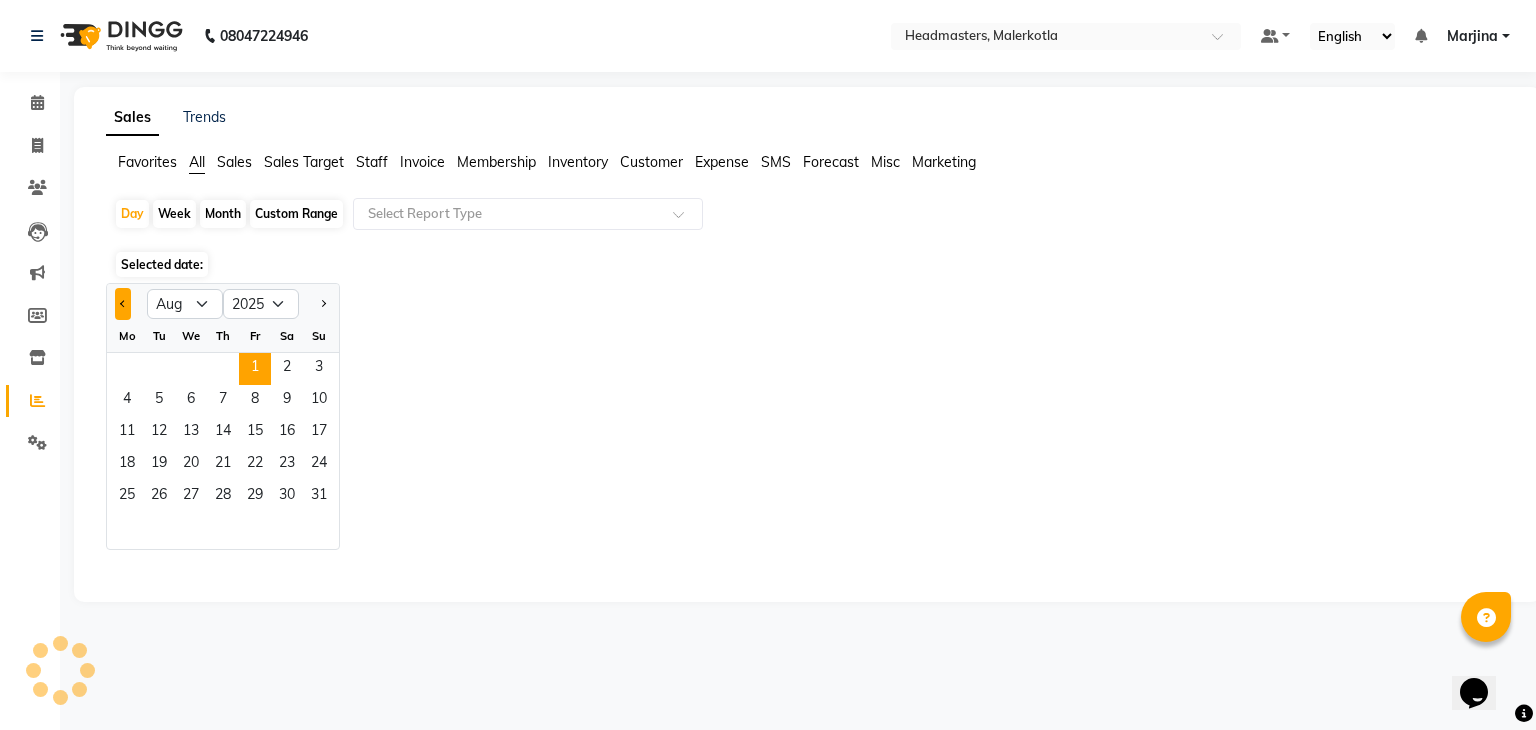 click 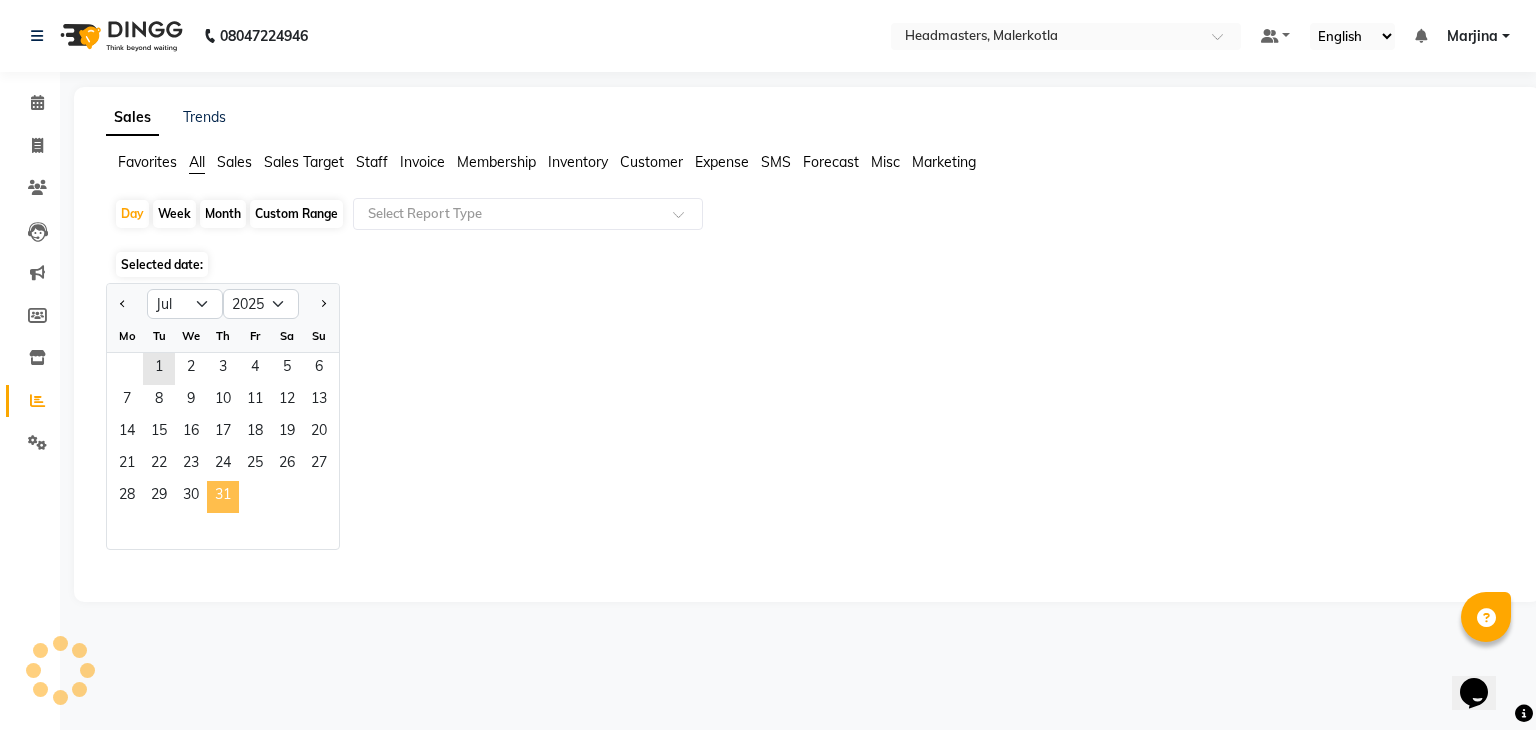 click on "31" 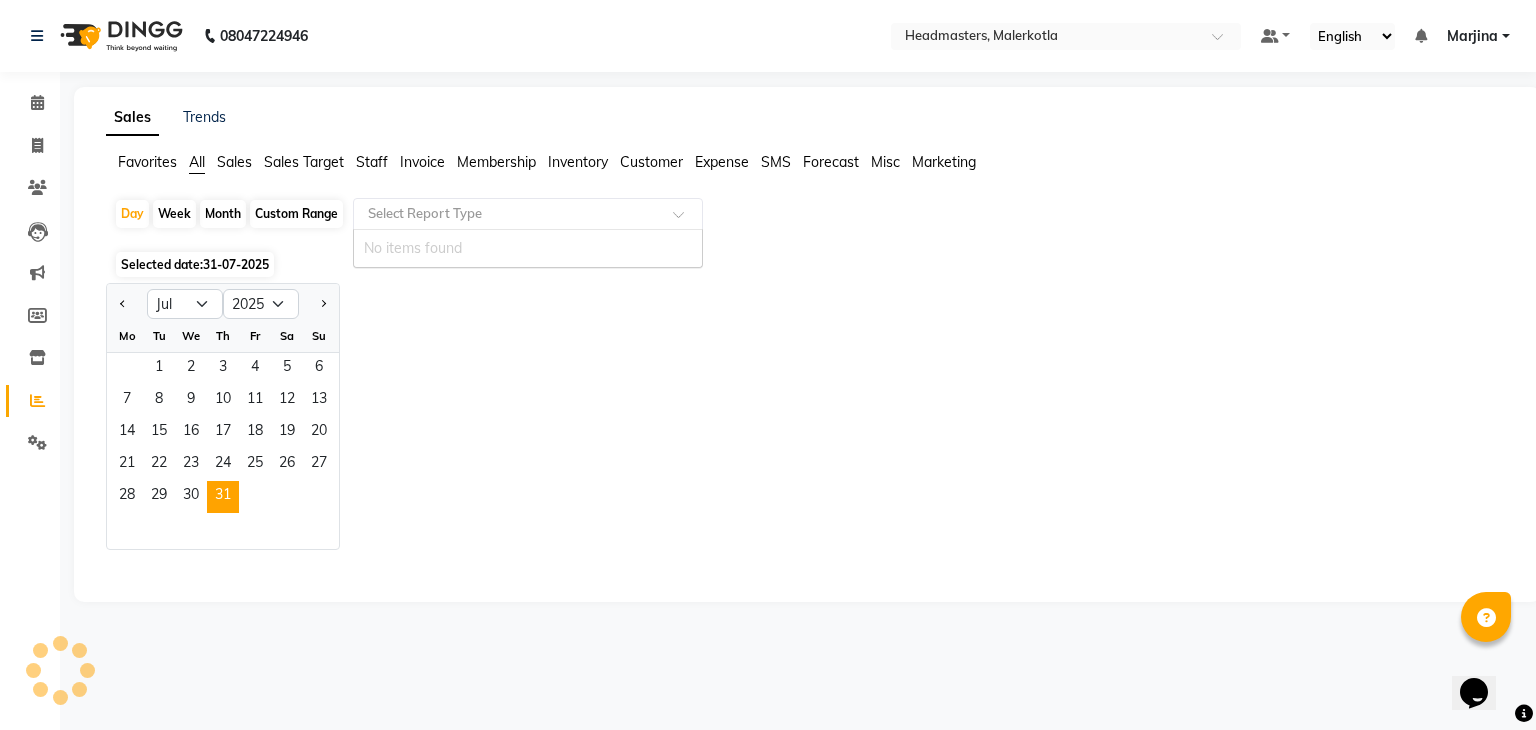 click 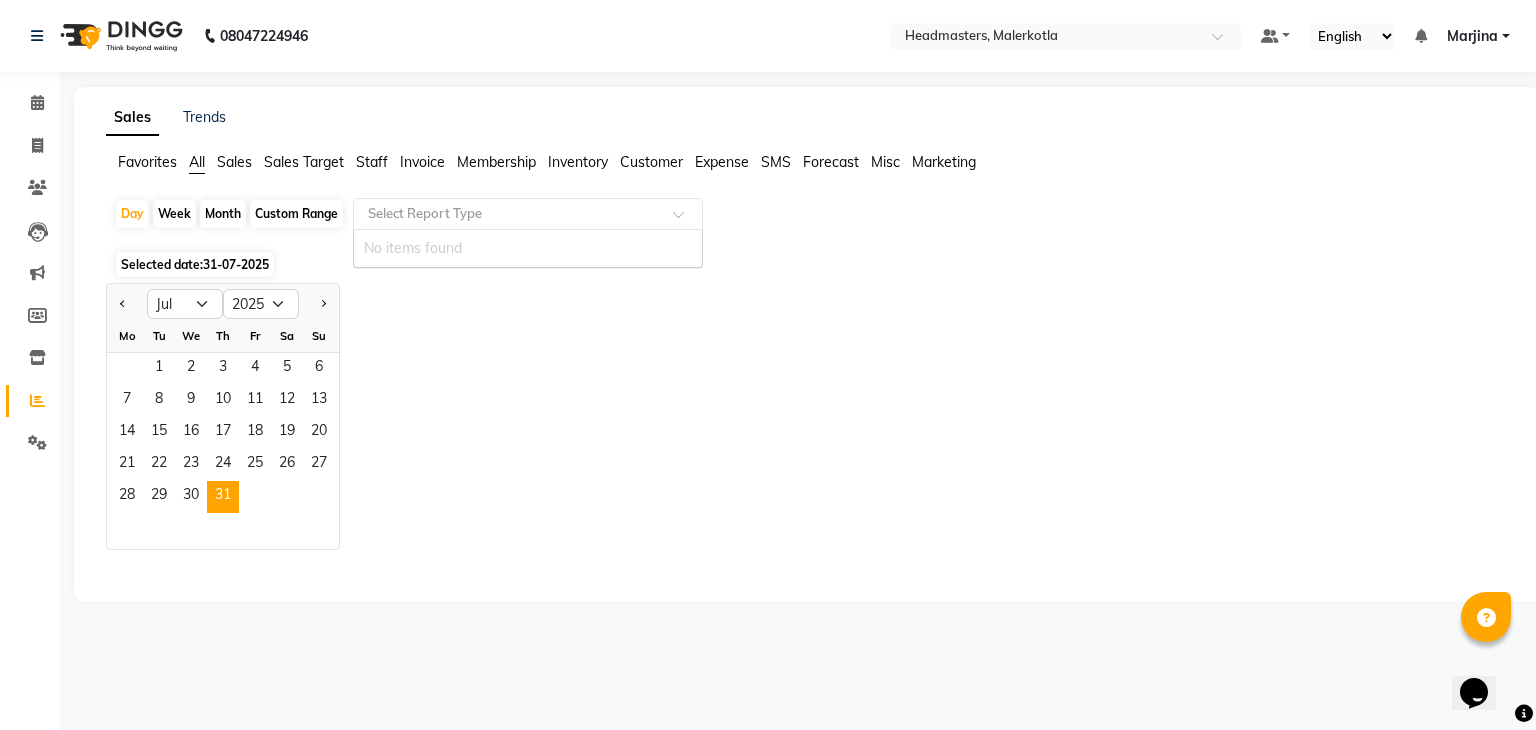 click 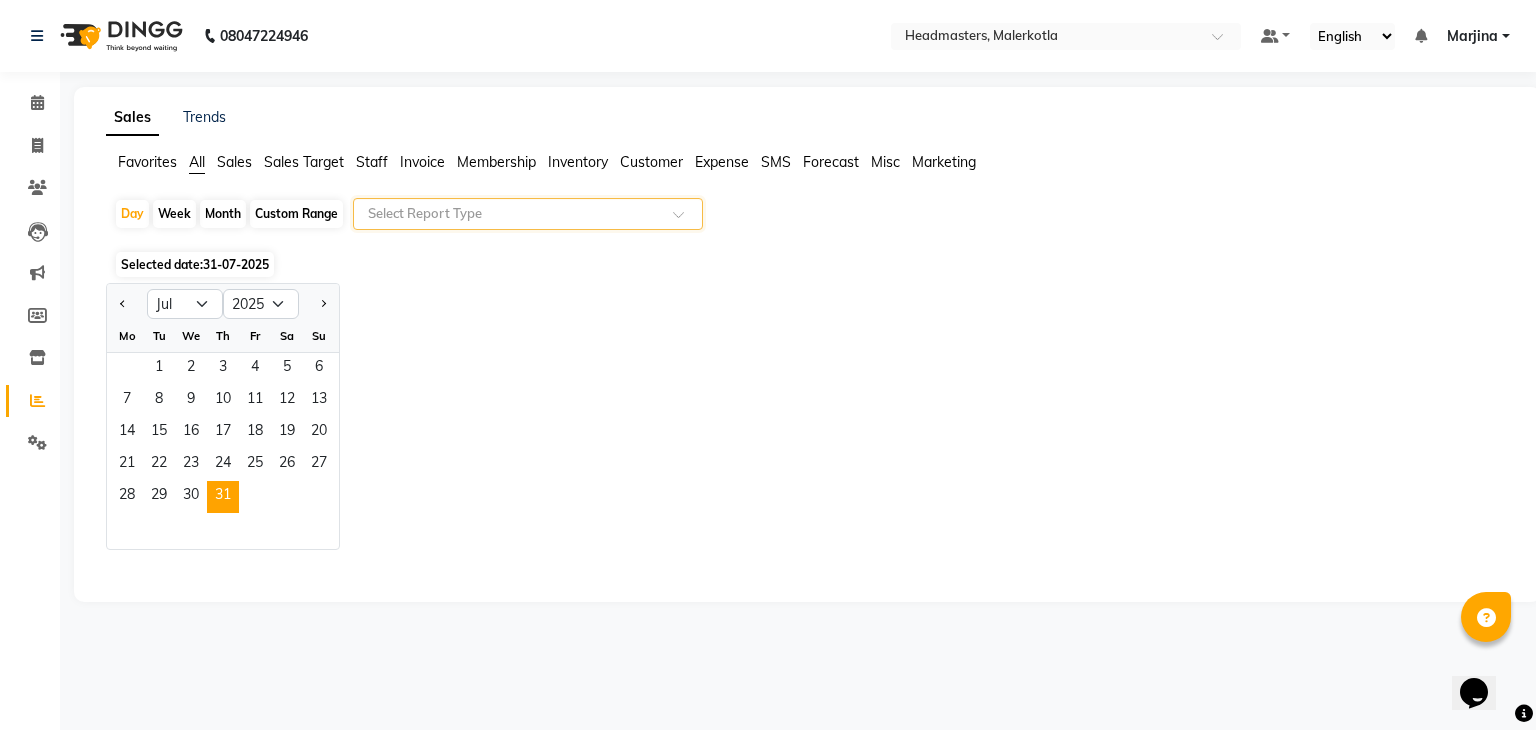 click 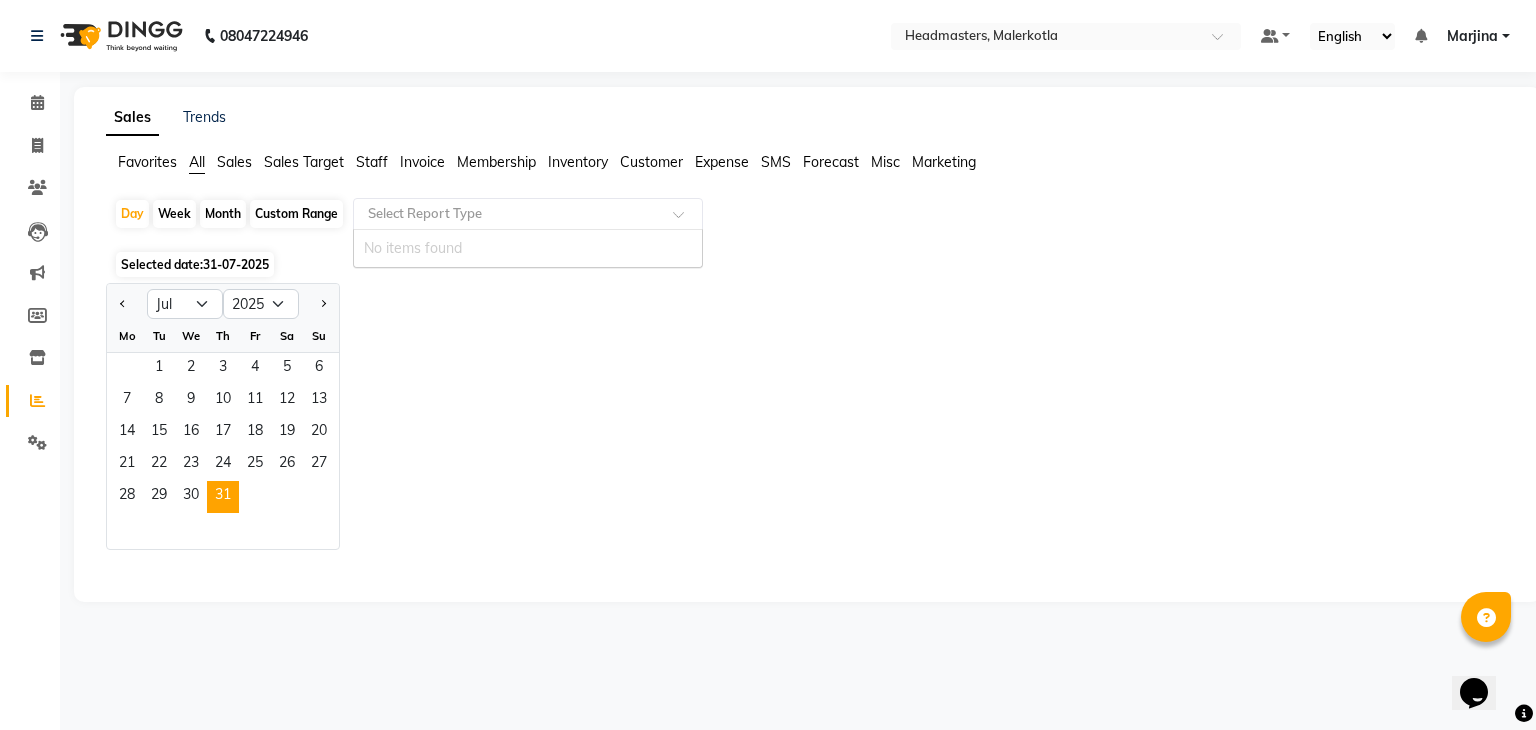 click 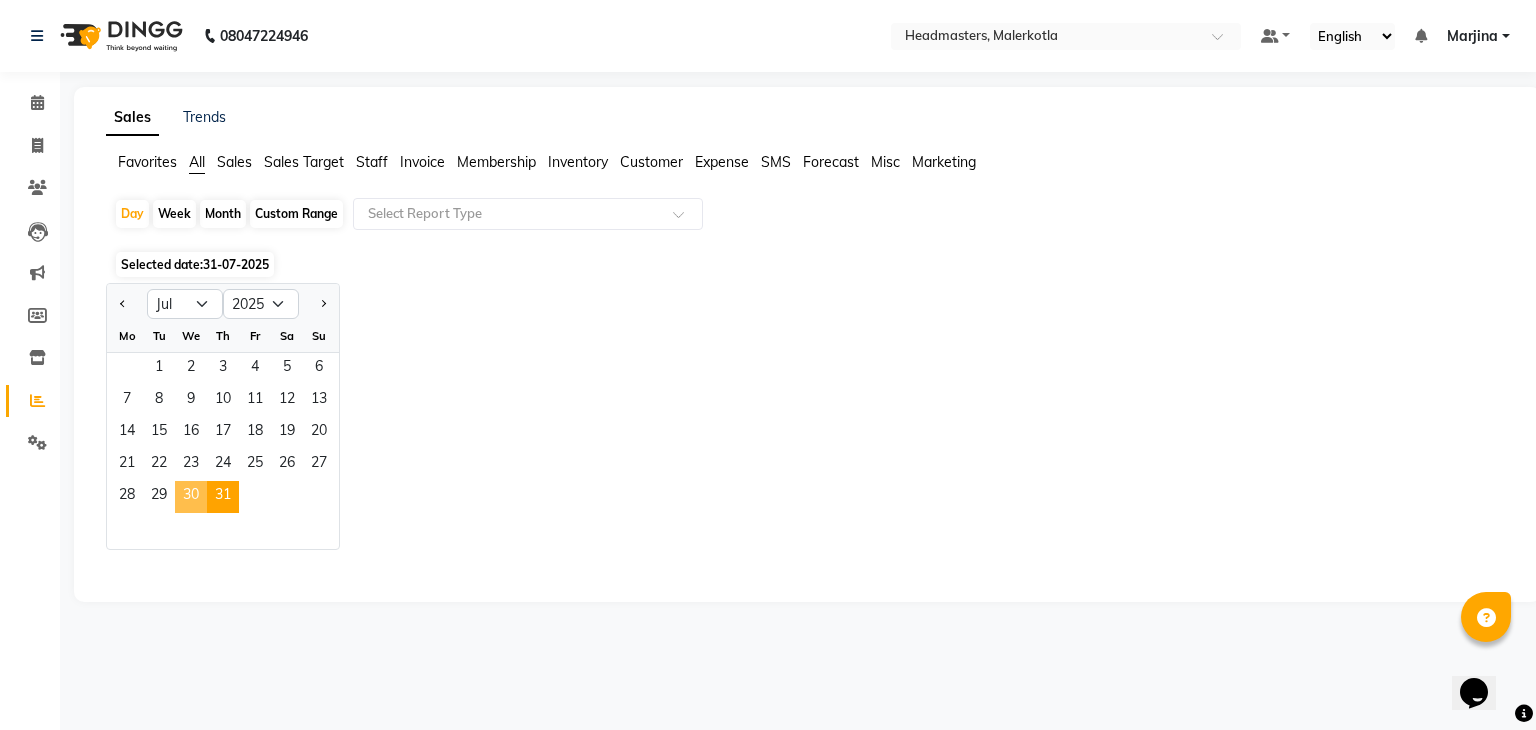 click on "30" 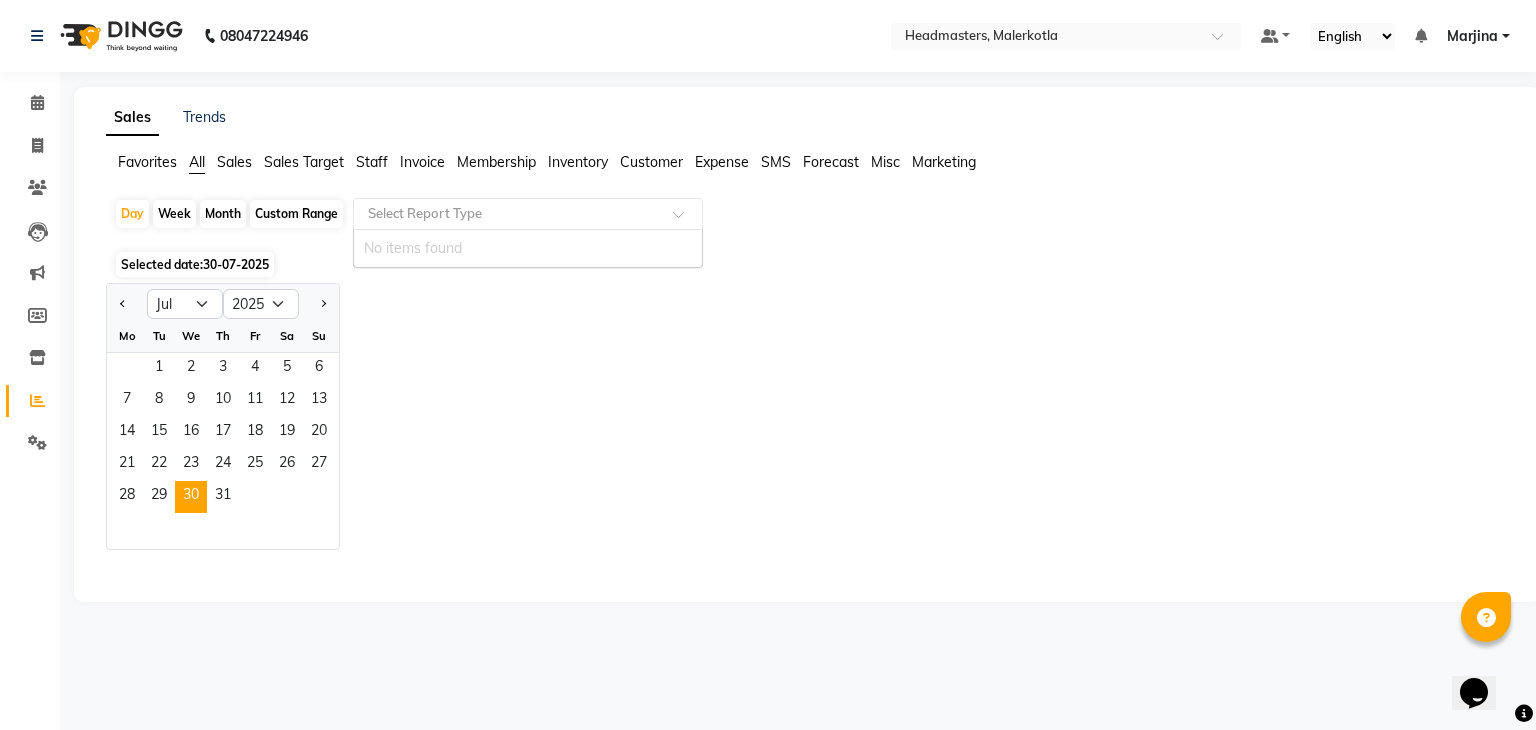click 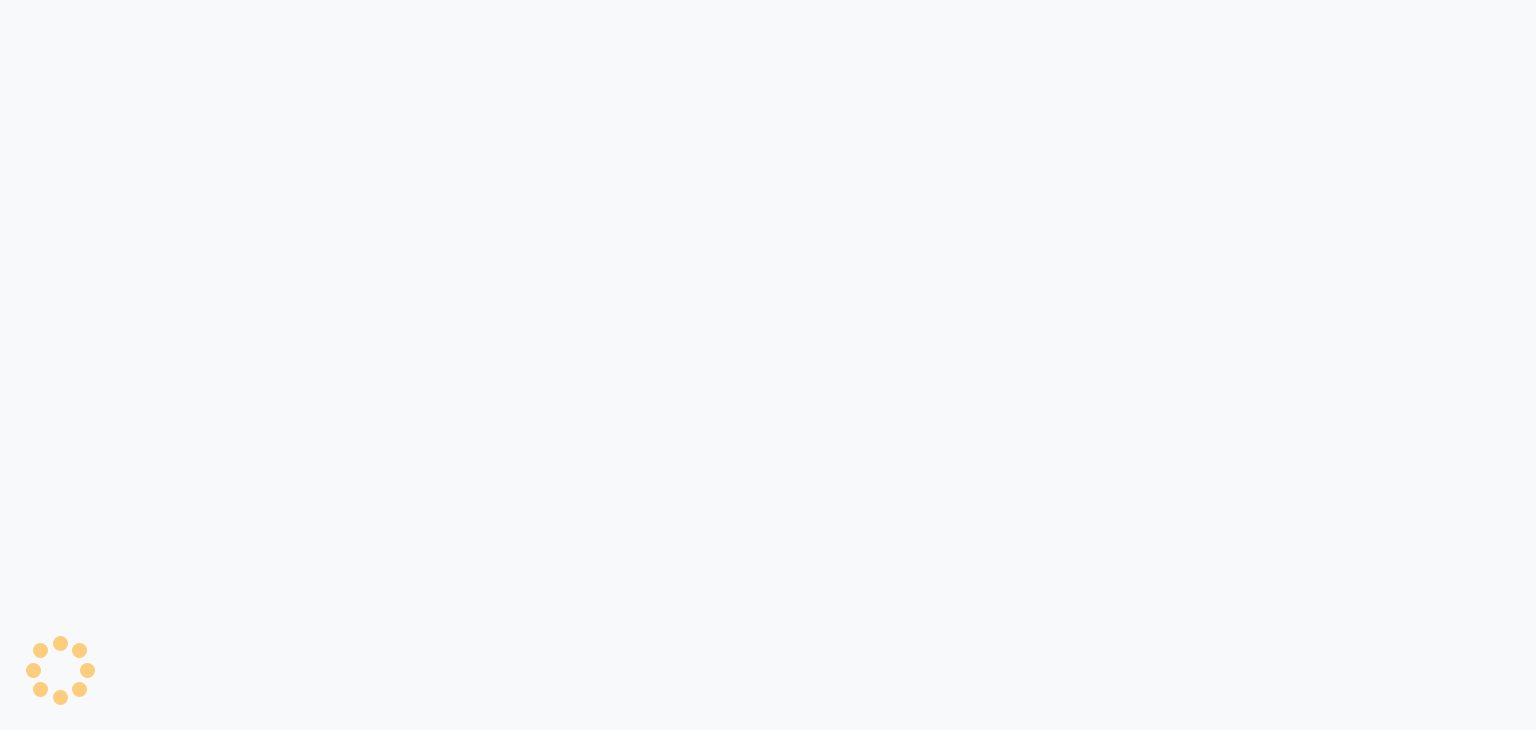 scroll, scrollTop: 0, scrollLeft: 0, axis: both 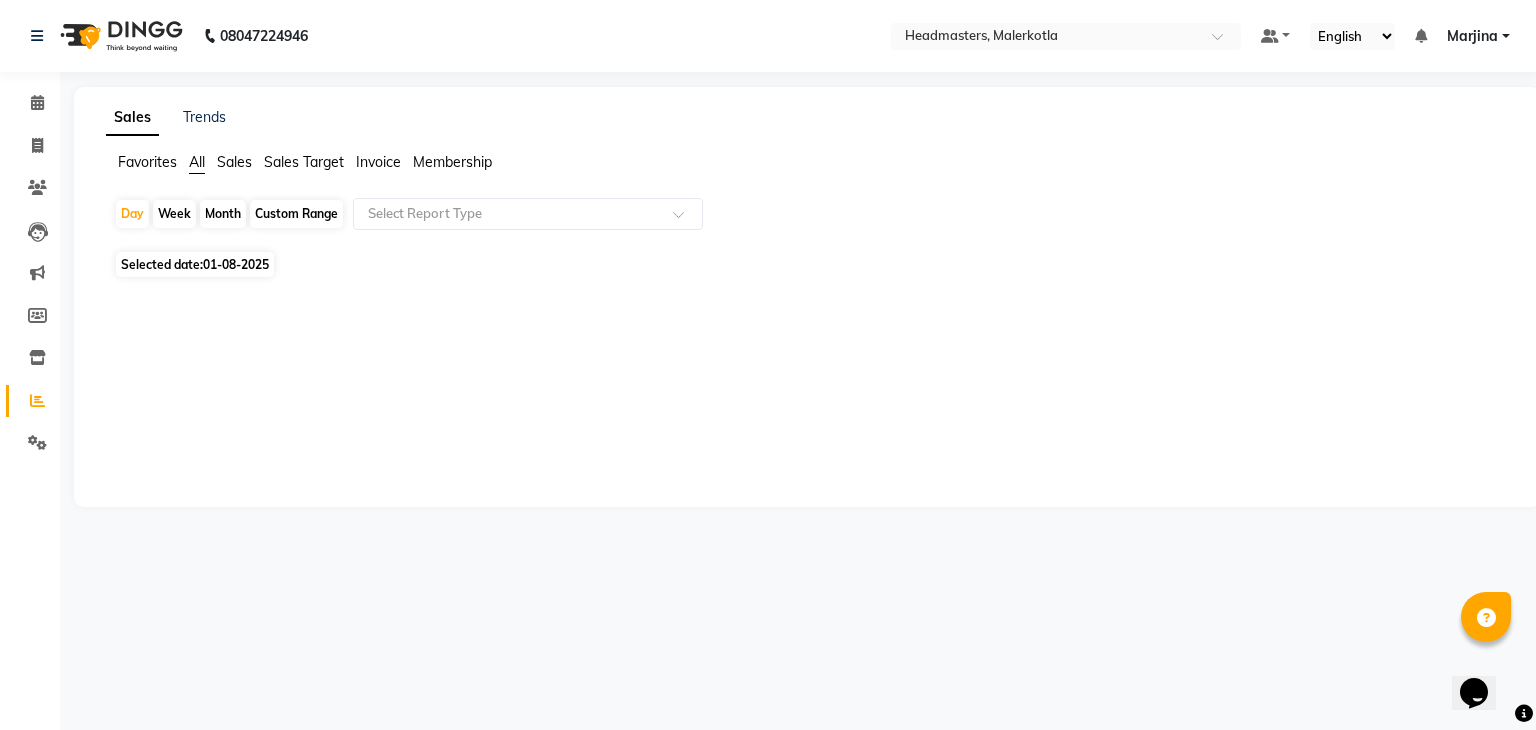 click on "Selected date:  01-08-2025" 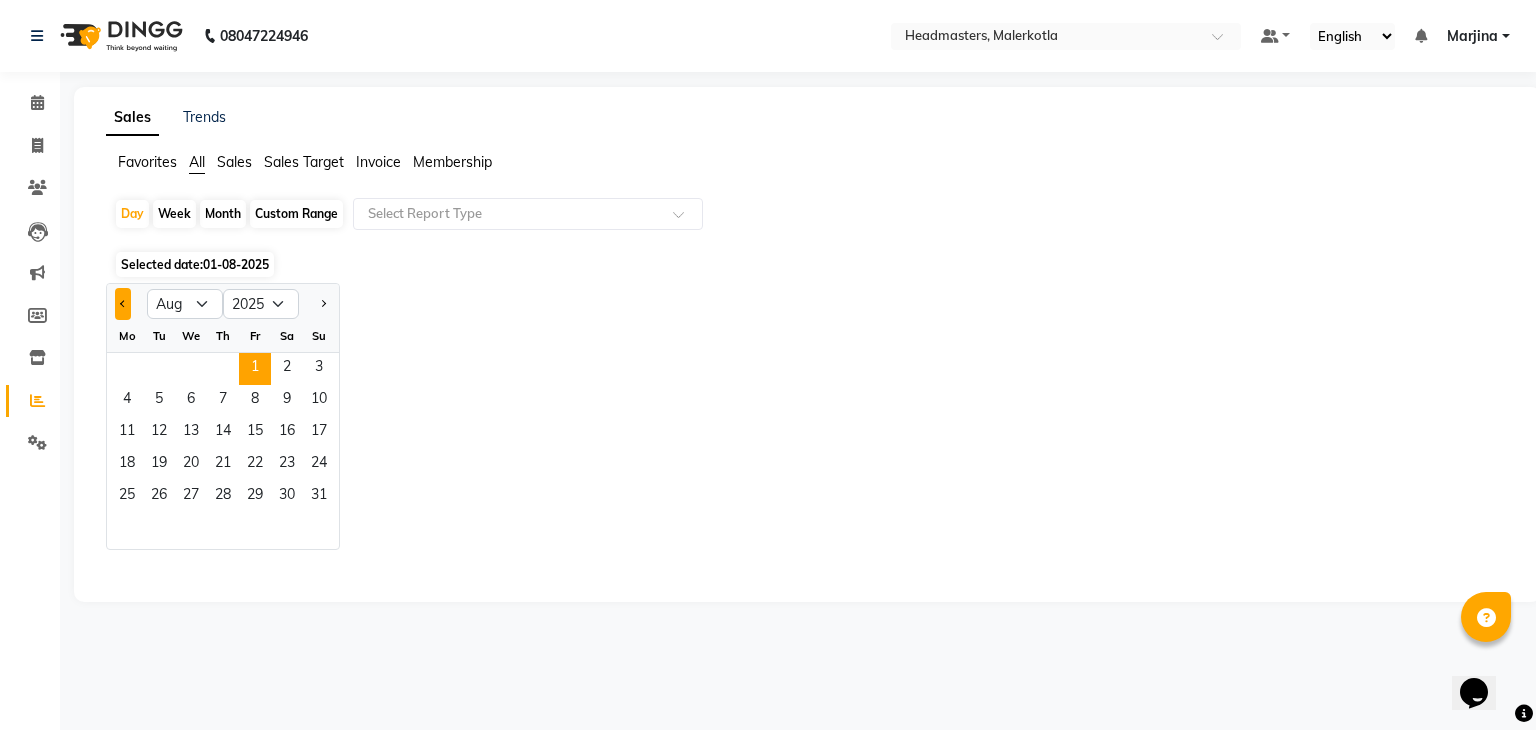 click 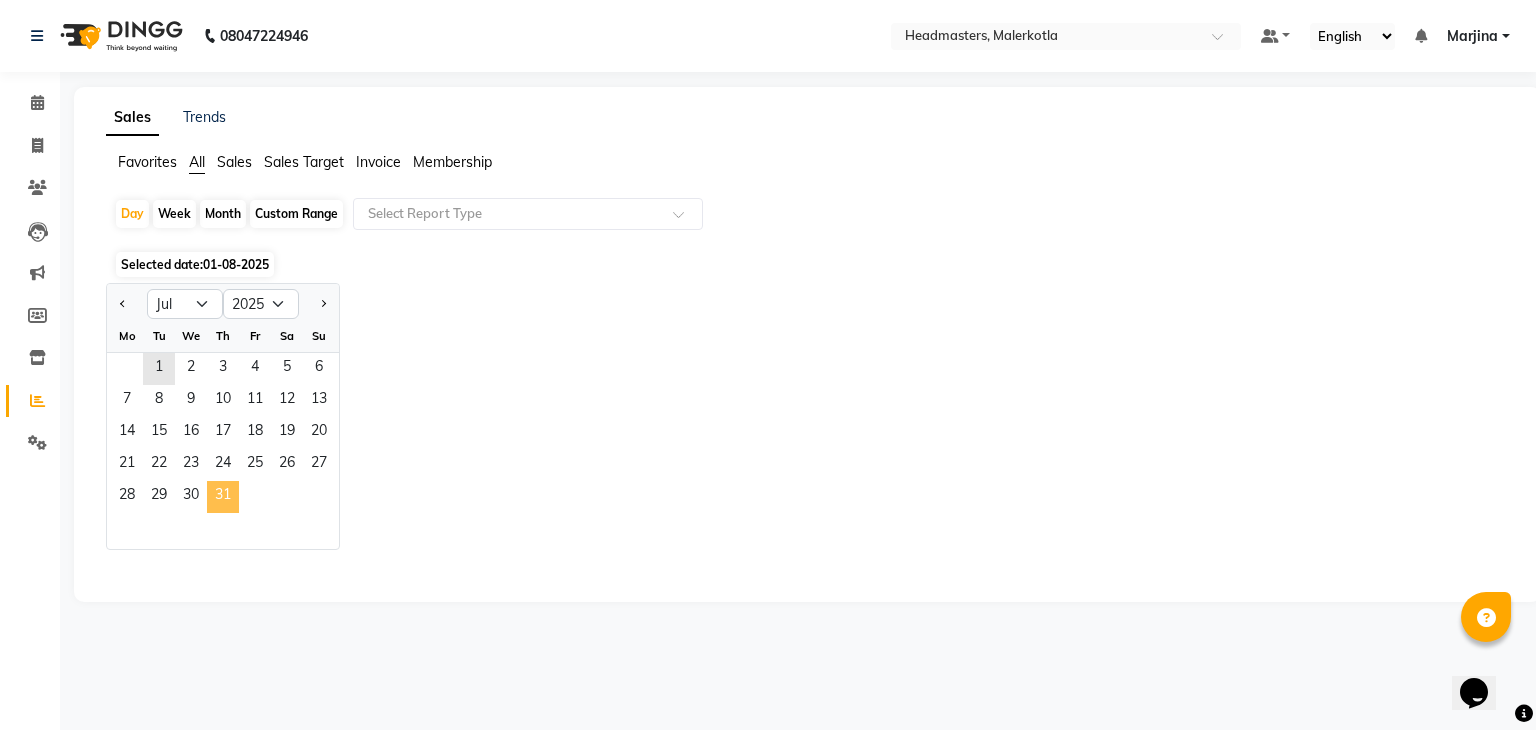 click on "31" 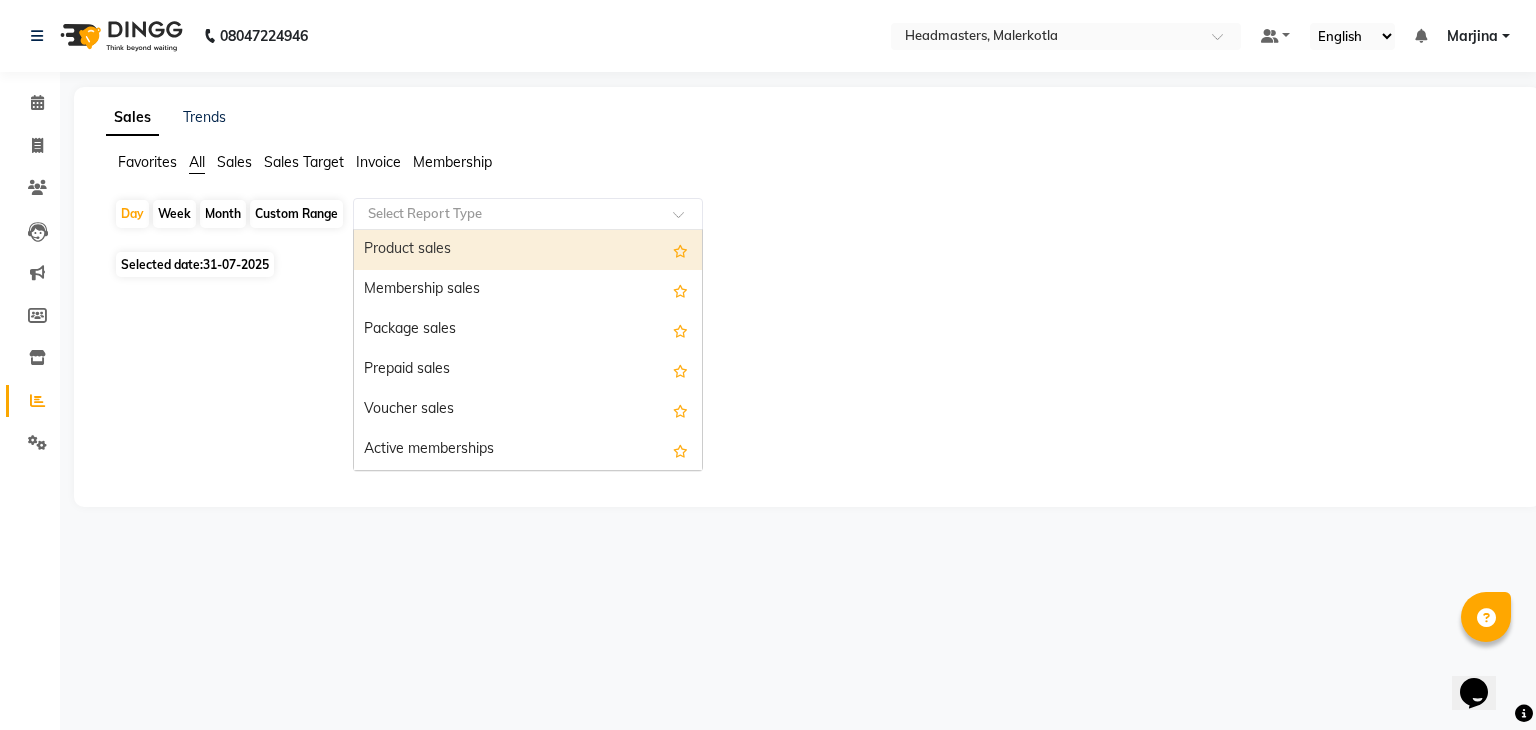 click 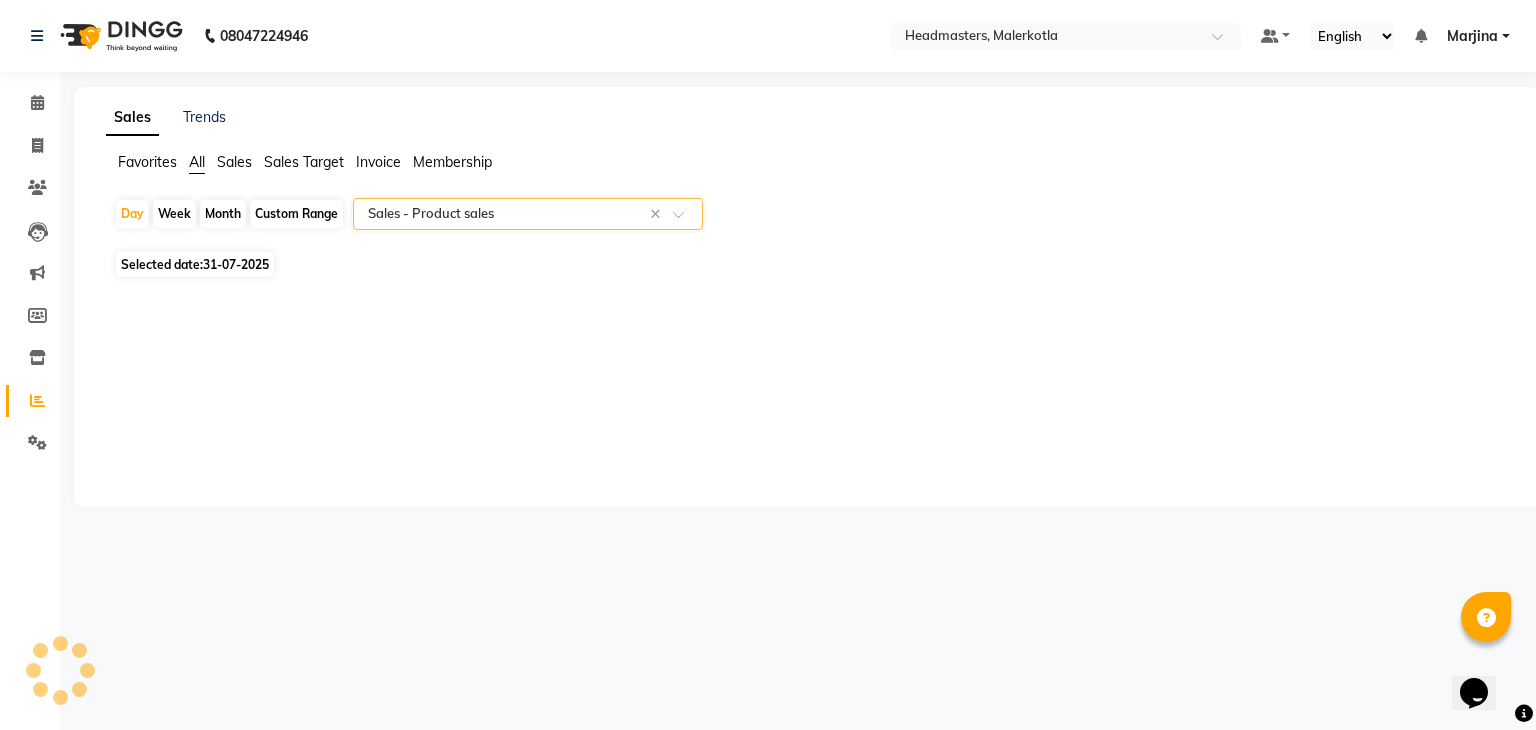 select on "csv" 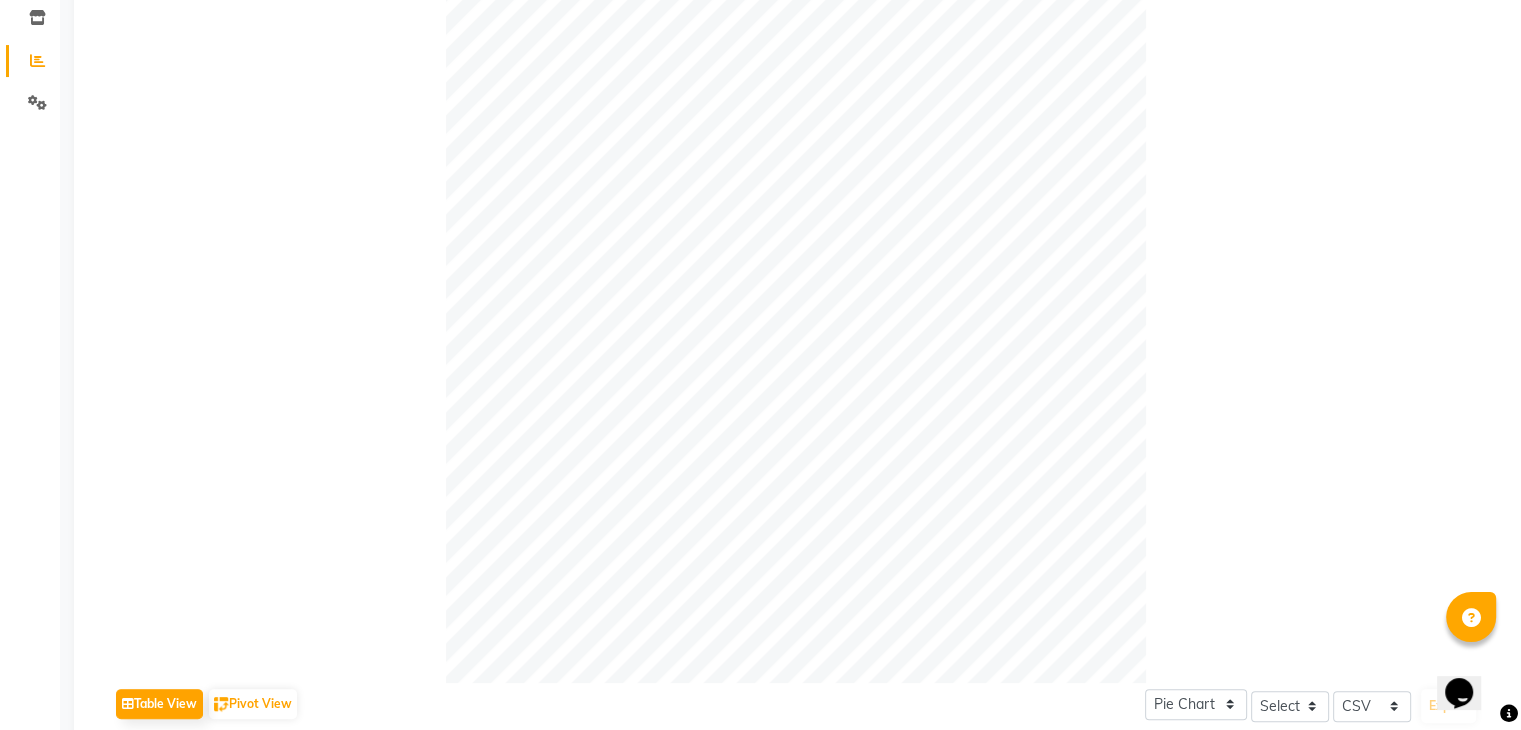 scroll, scrollTop: 368, scrollLeft: 0, axis: vertical 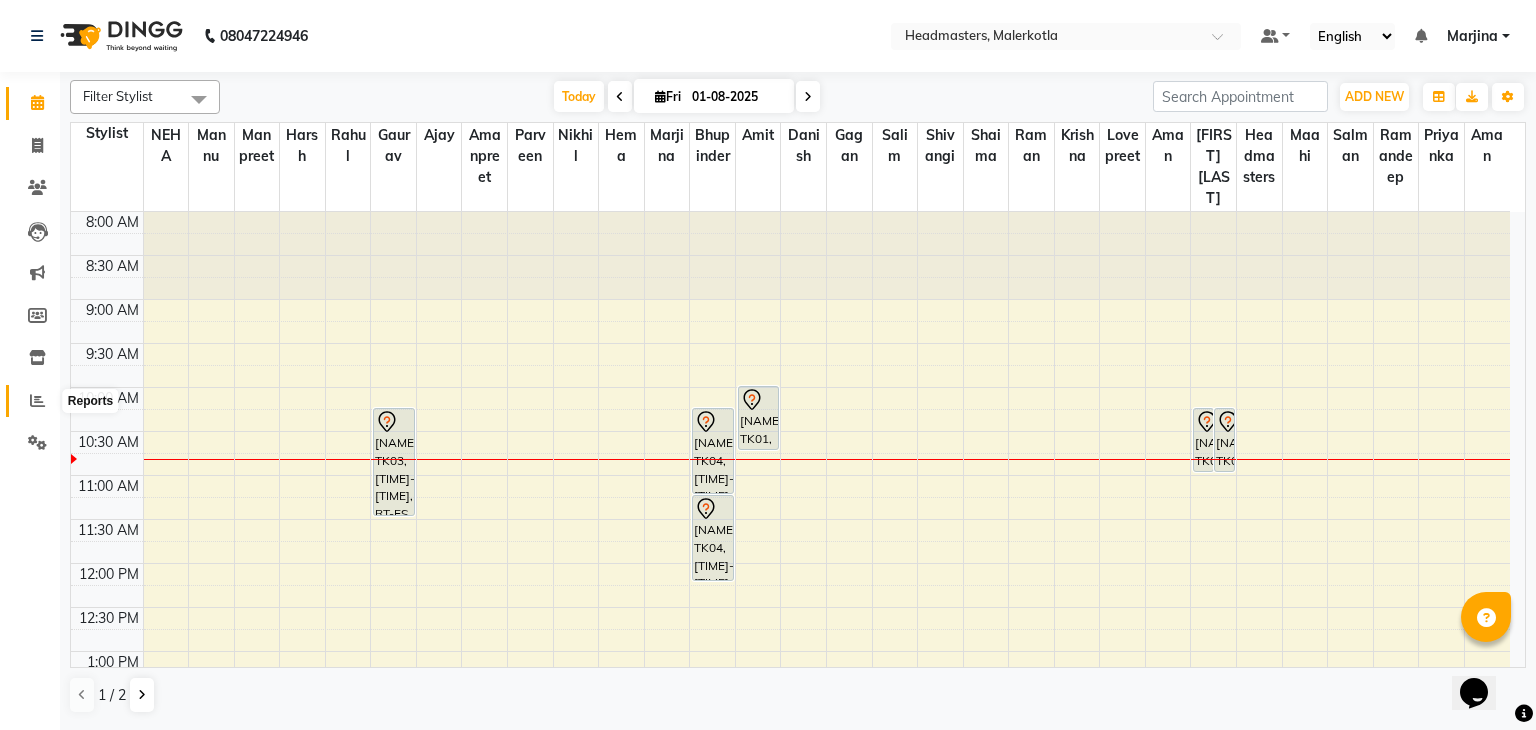 click 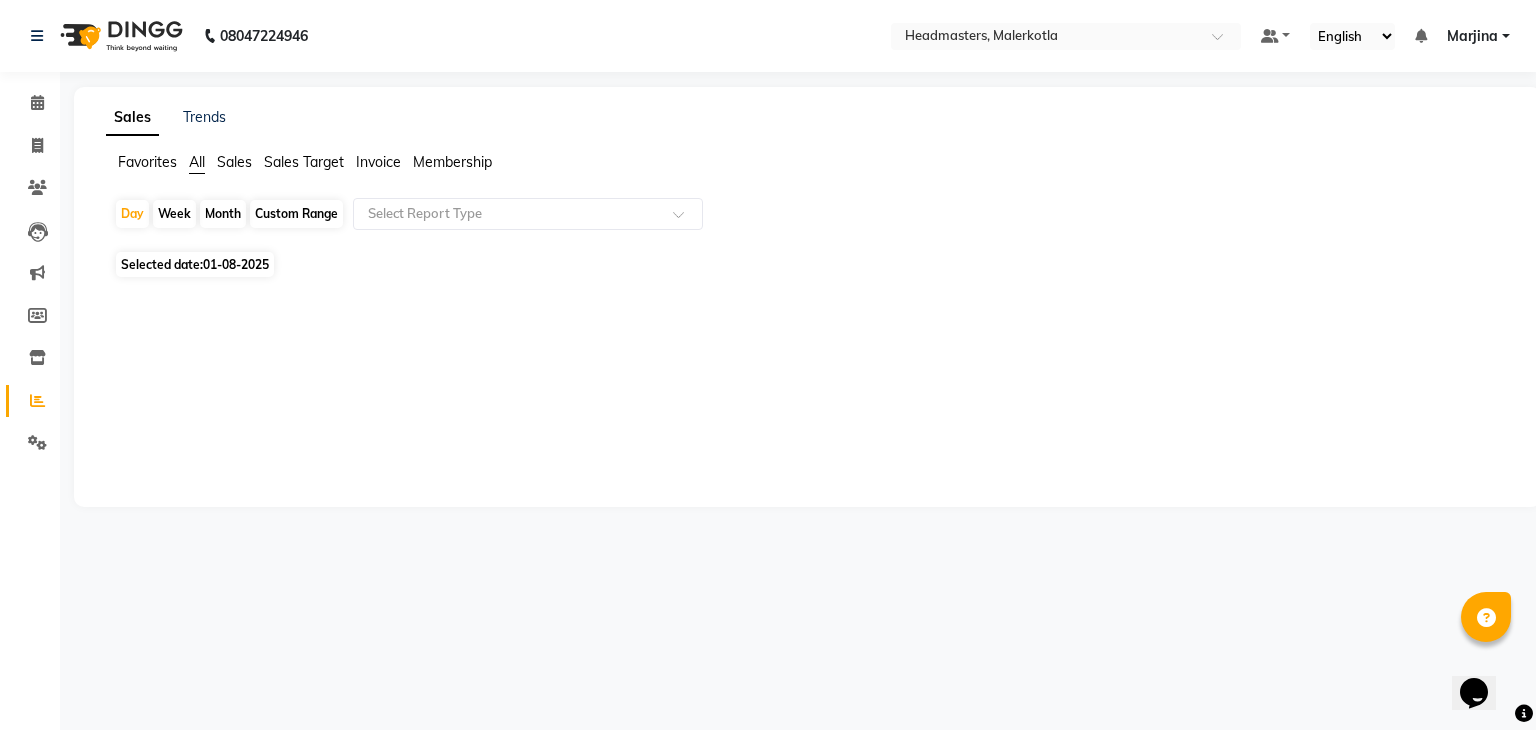 click on "Selected date:  01-08-2025" 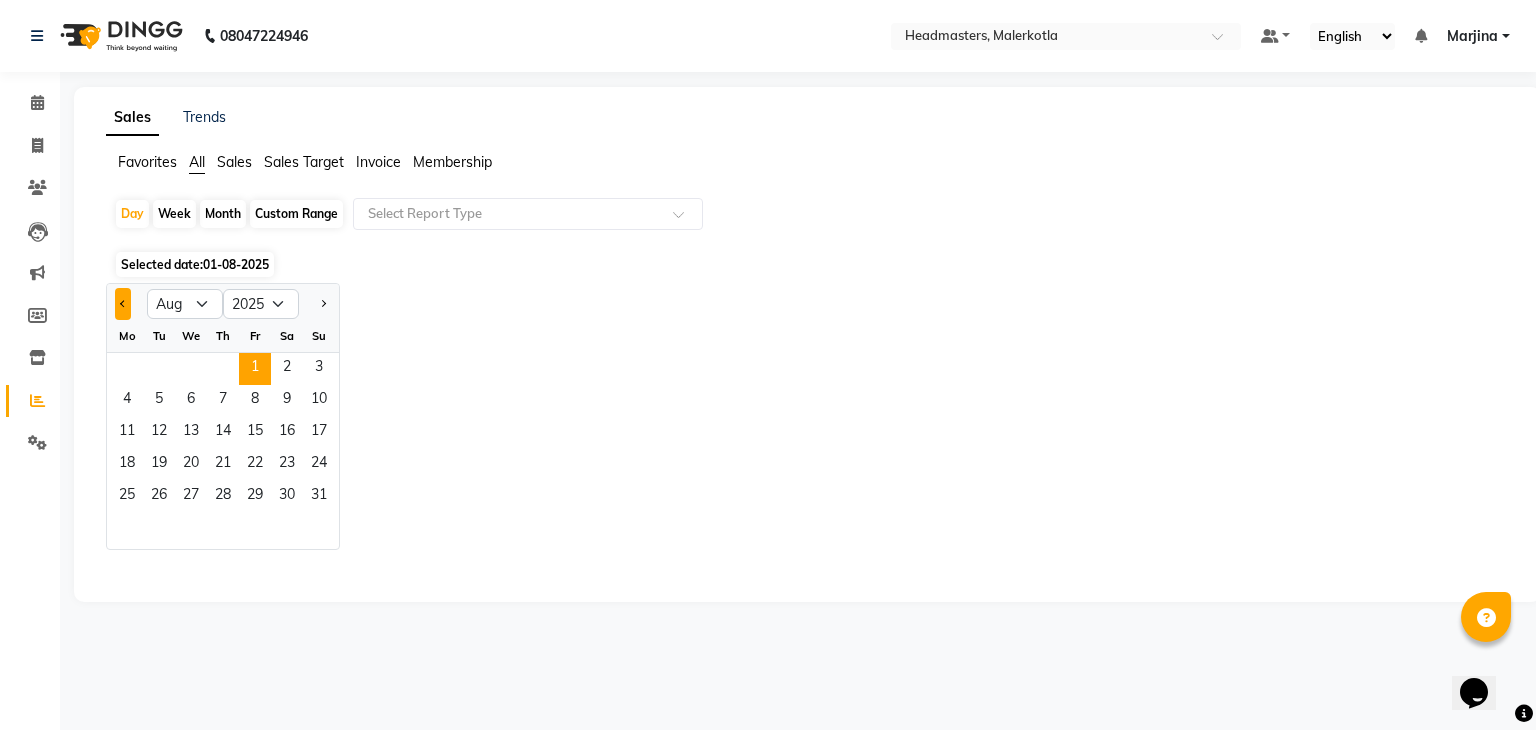 click 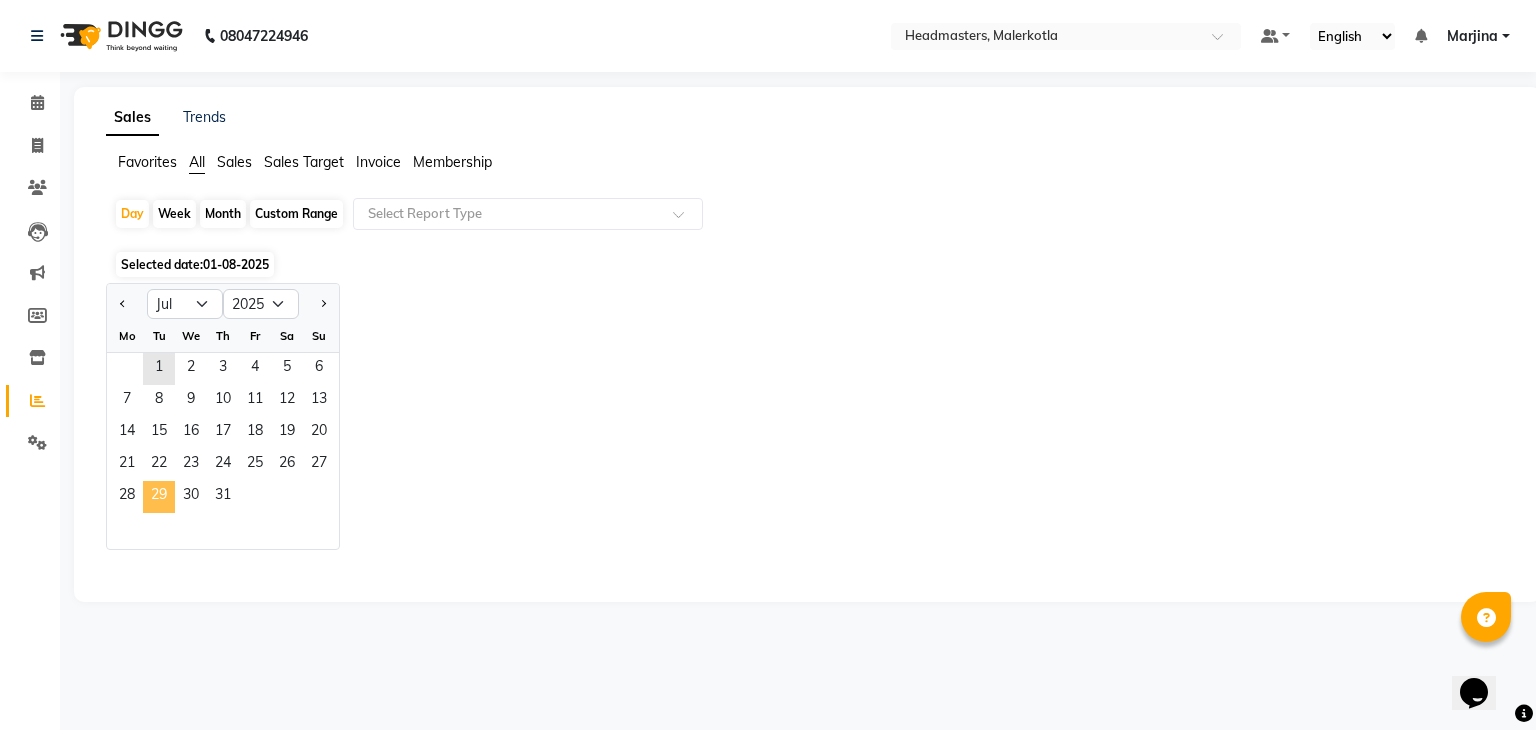 click on "29" 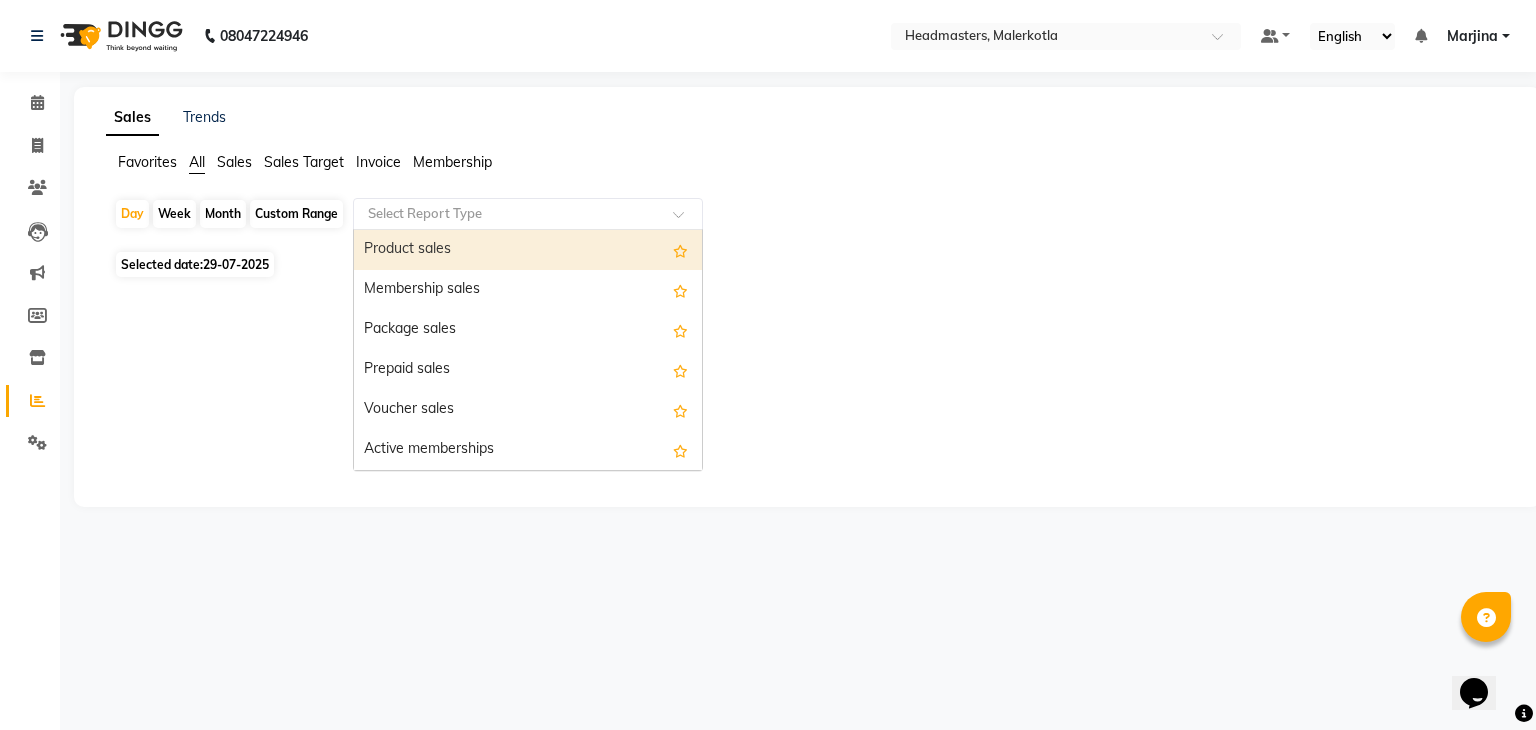 drag, startPoint x: 397, startPoint y: 211, endPoint x: 392, endPoint y: 265, distance: 54.230988 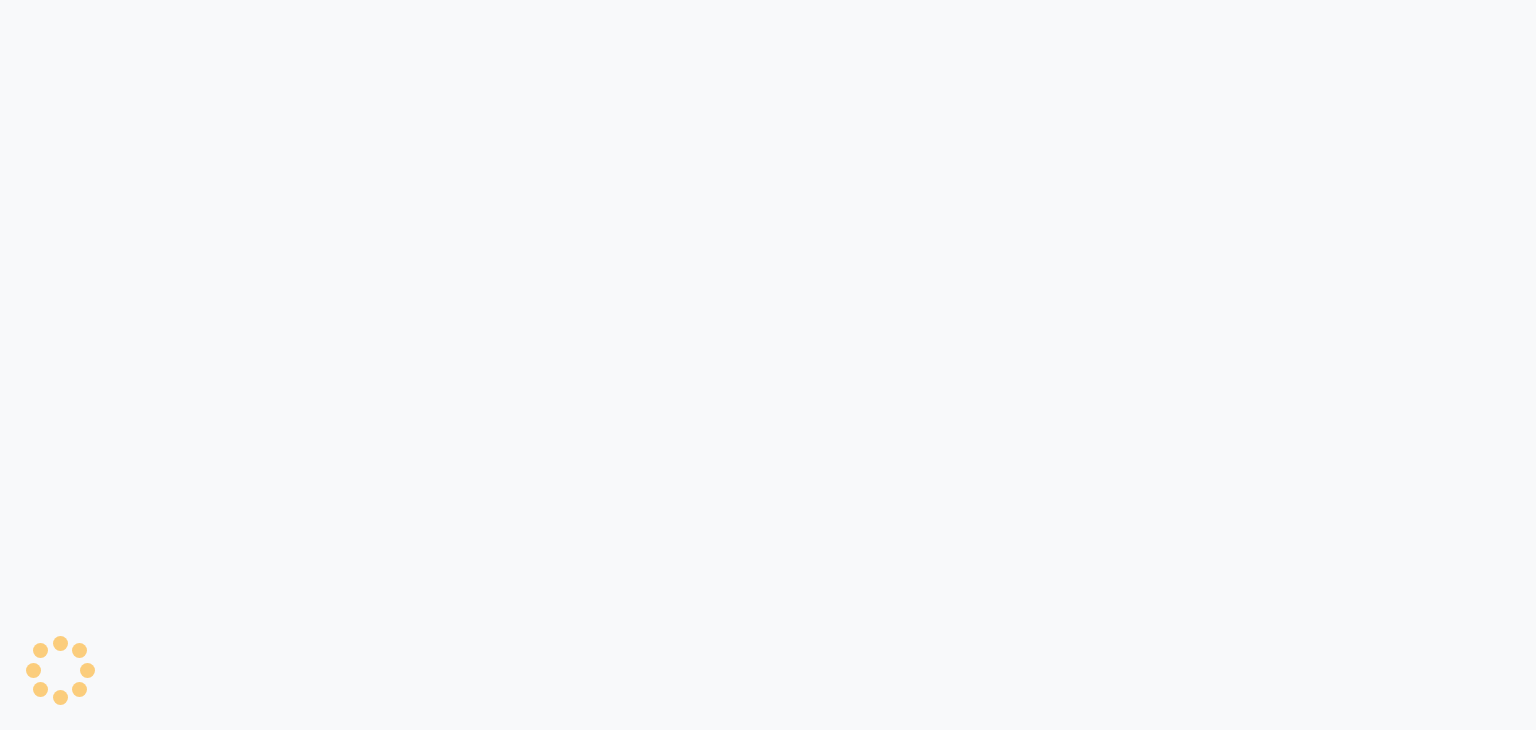 scroll, scrollTop: 0, scrollLeft: 0, axis: both 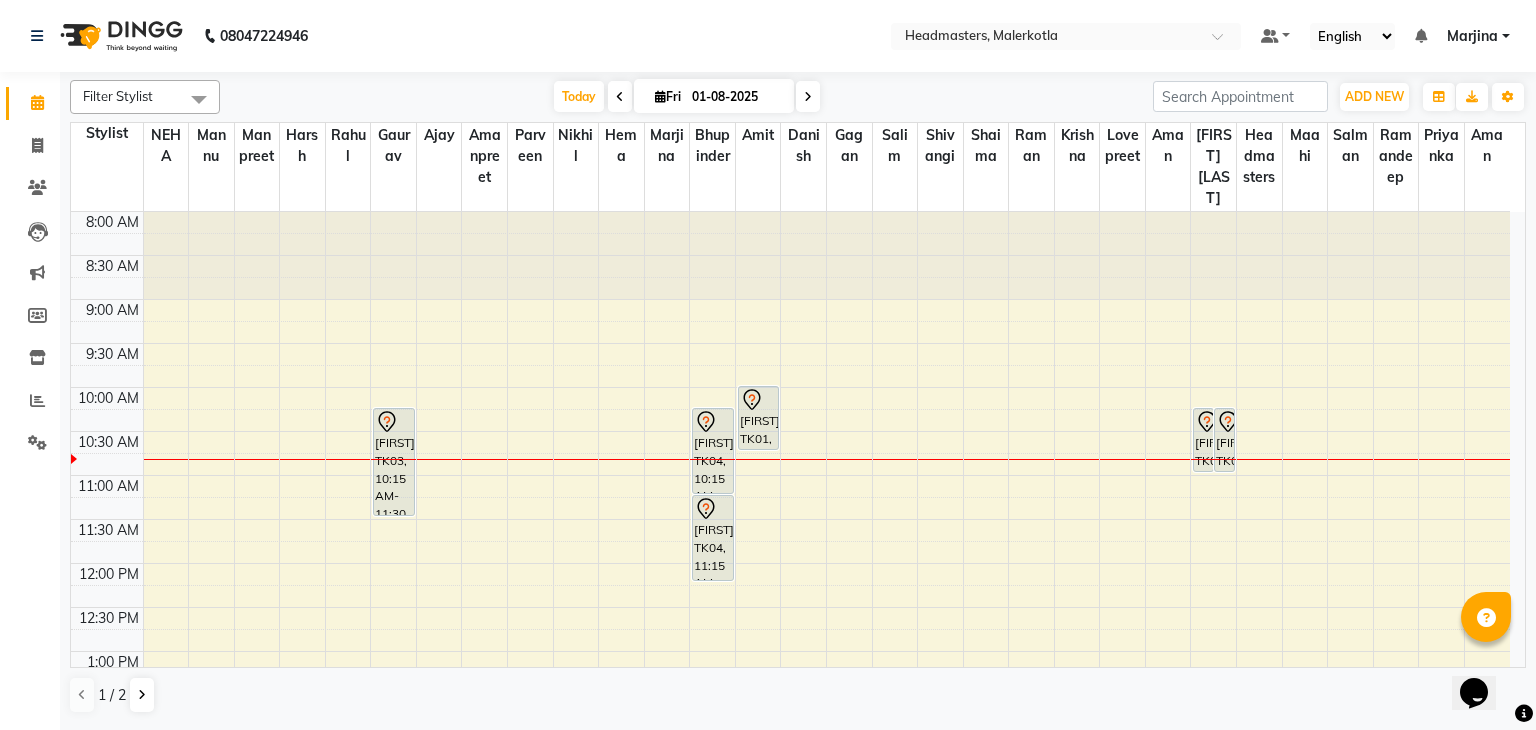 click at bounding box center [620, 97] 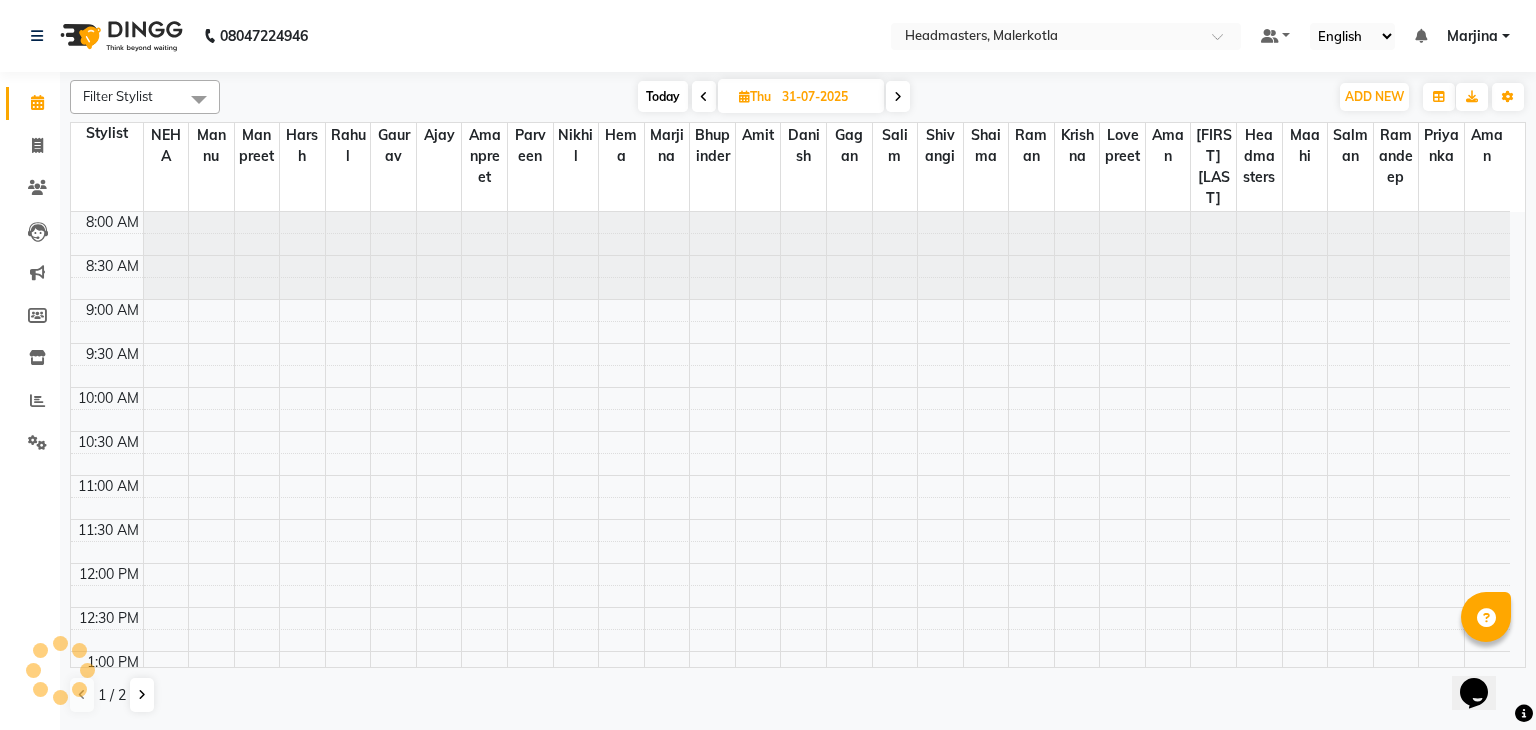 scroll, scrollTop: 175, scrollLeft: 0, axis: vertical 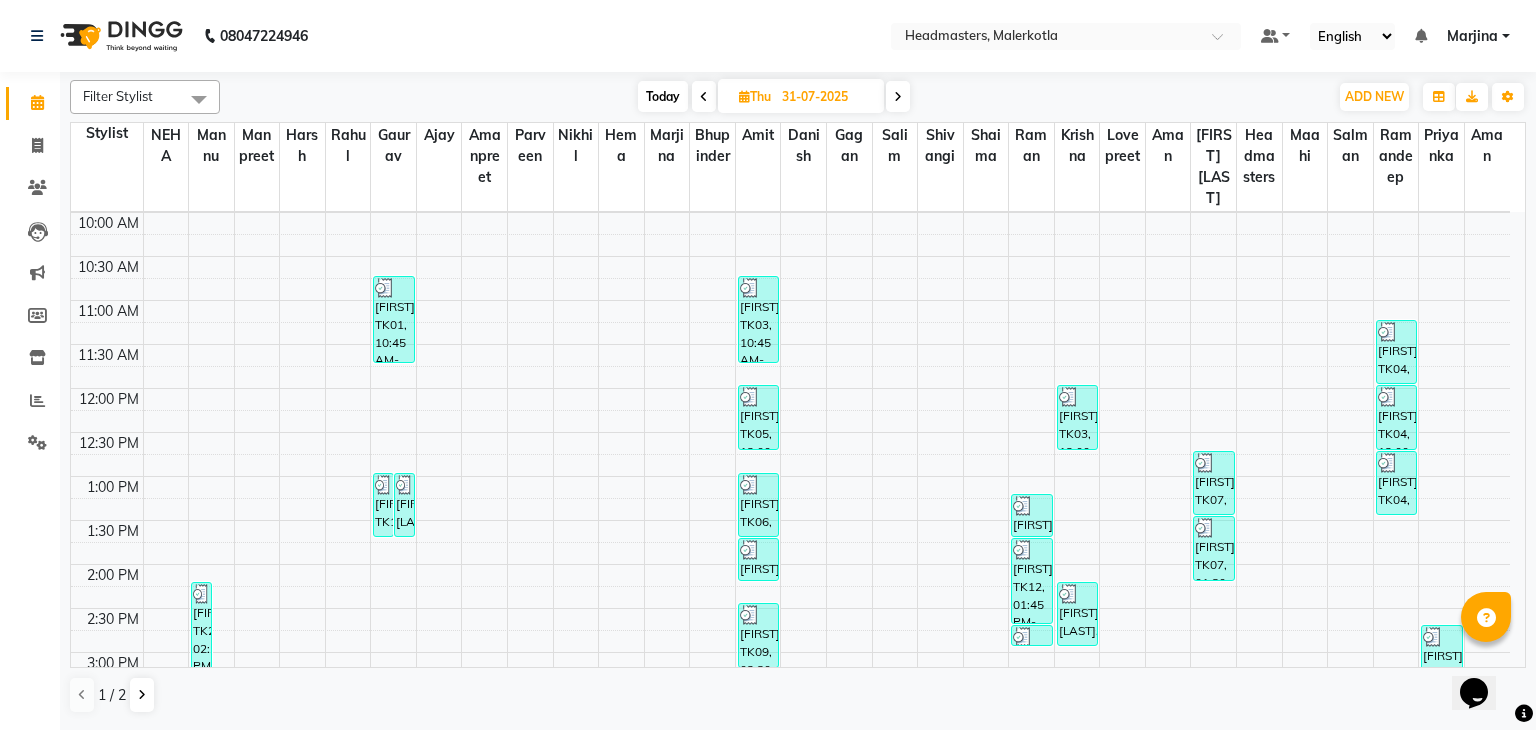 click at bounding box center (704, 96) 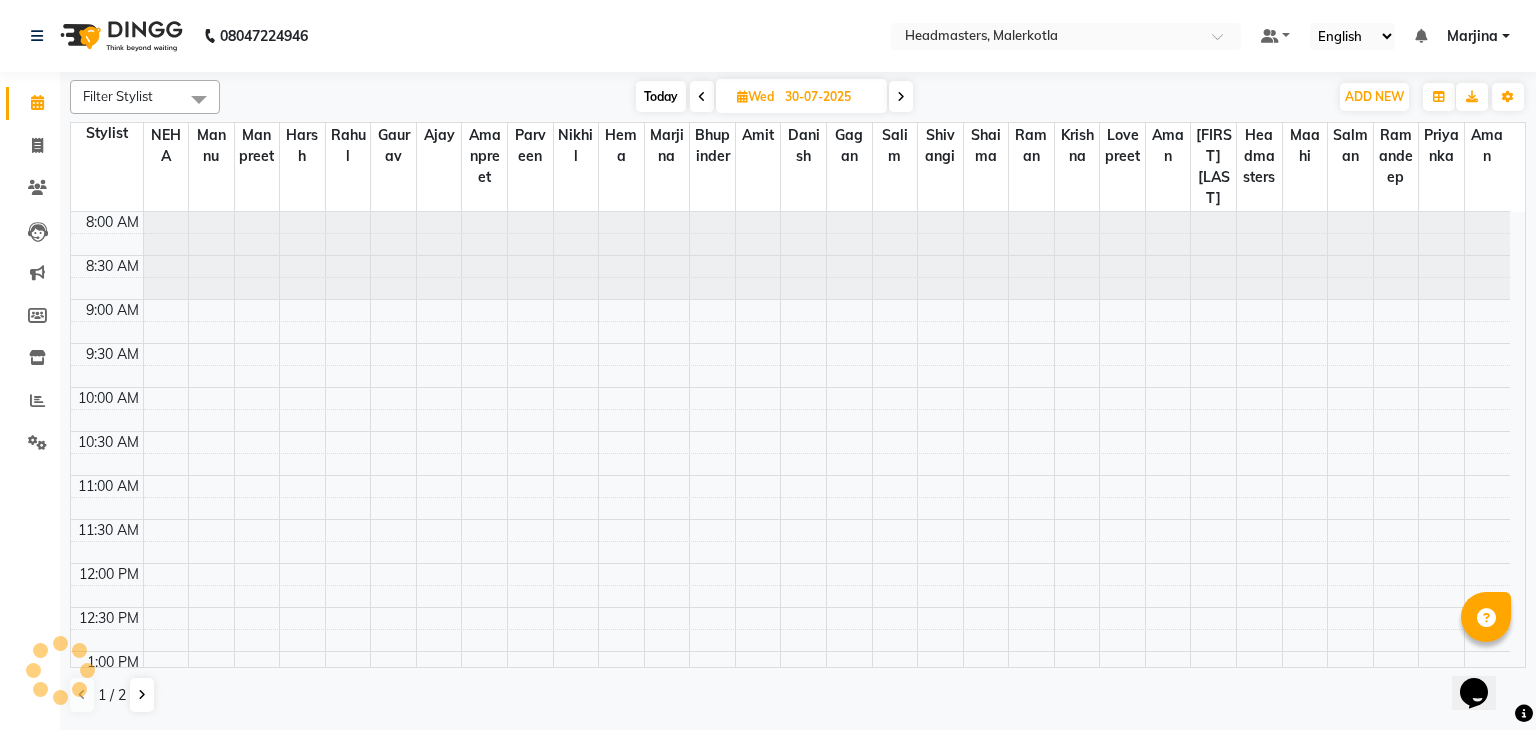 scroll, scrollTop: 176, scrollLeft: 0, axis: vertical 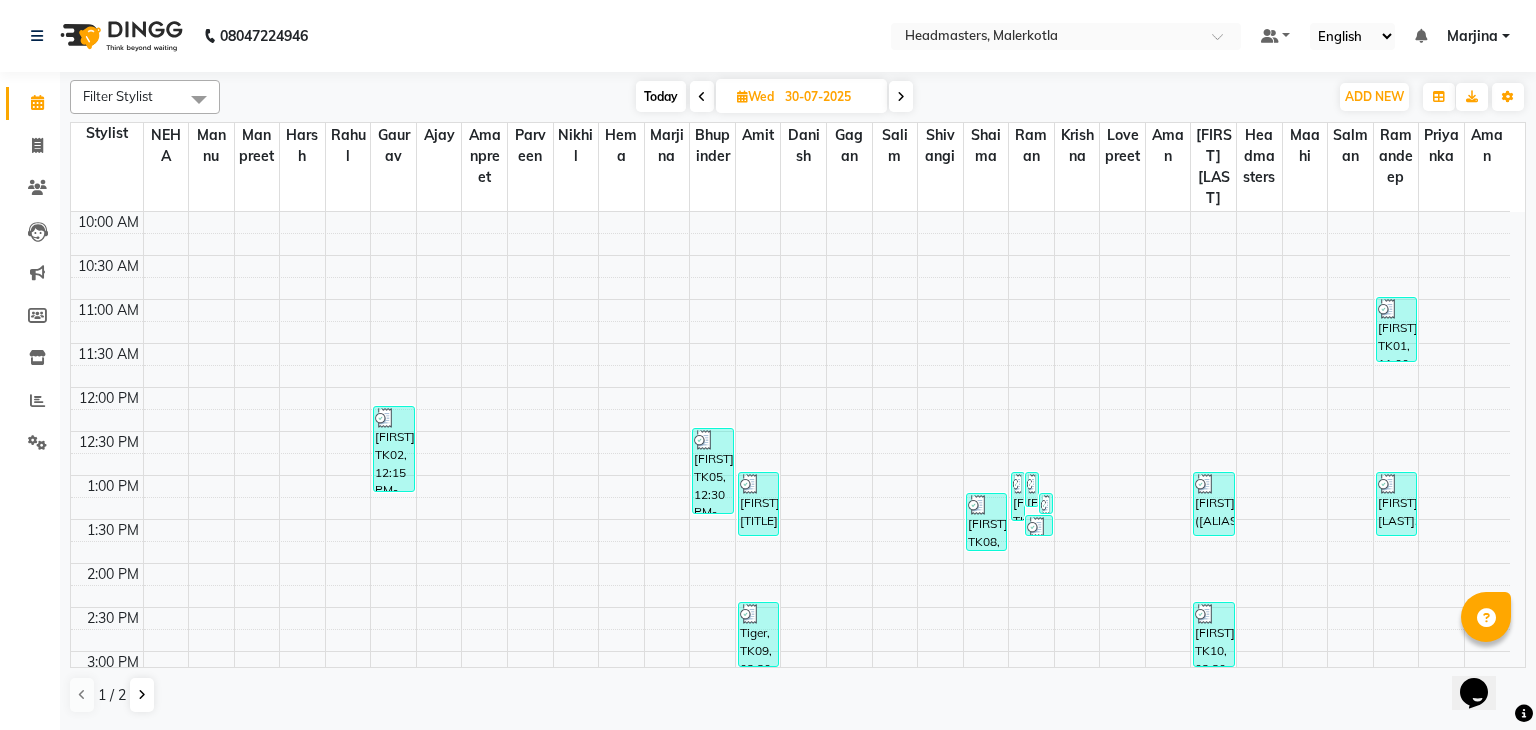 click at bounding box center (702, 96) 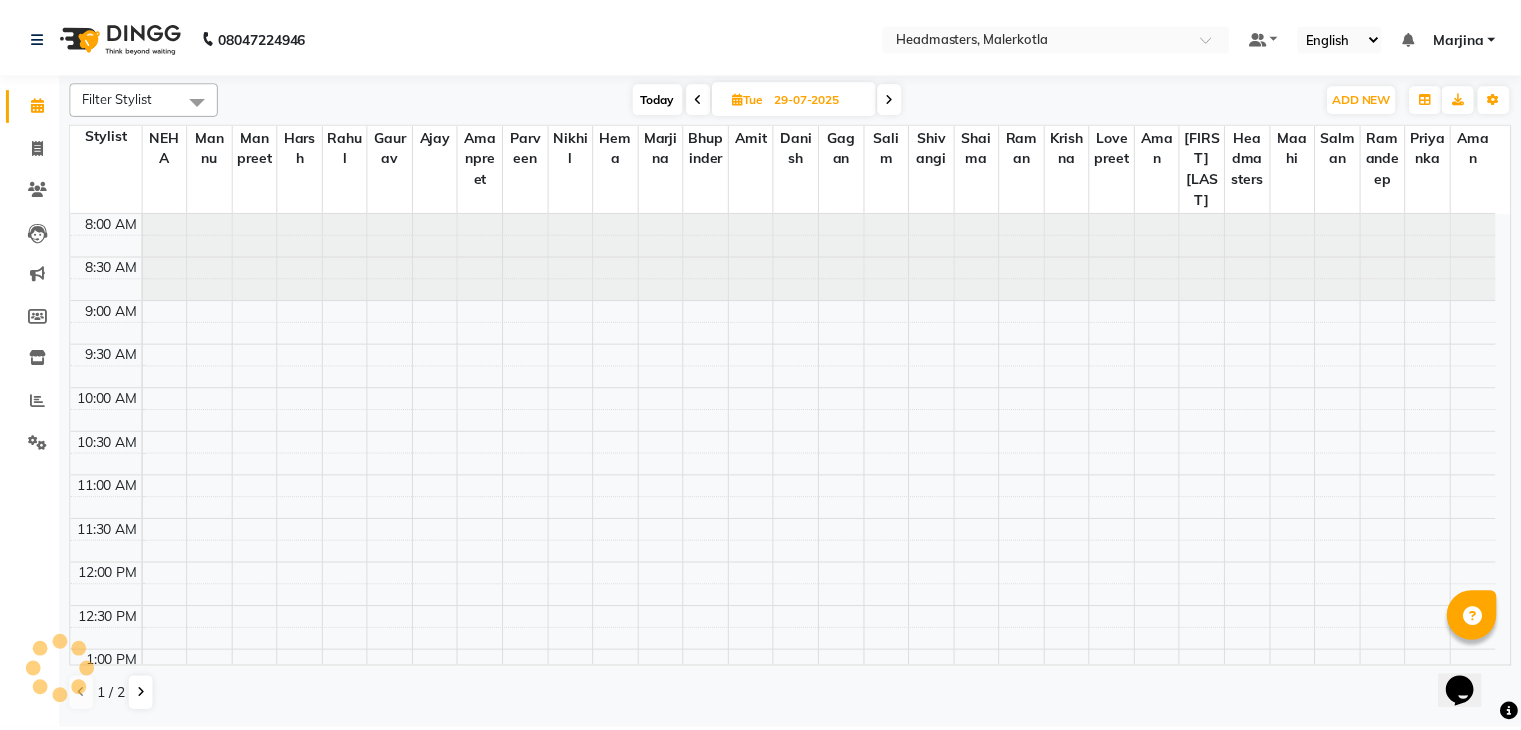 scroll, scrollTop: 175, scrollLeft: 0, axis: vertical 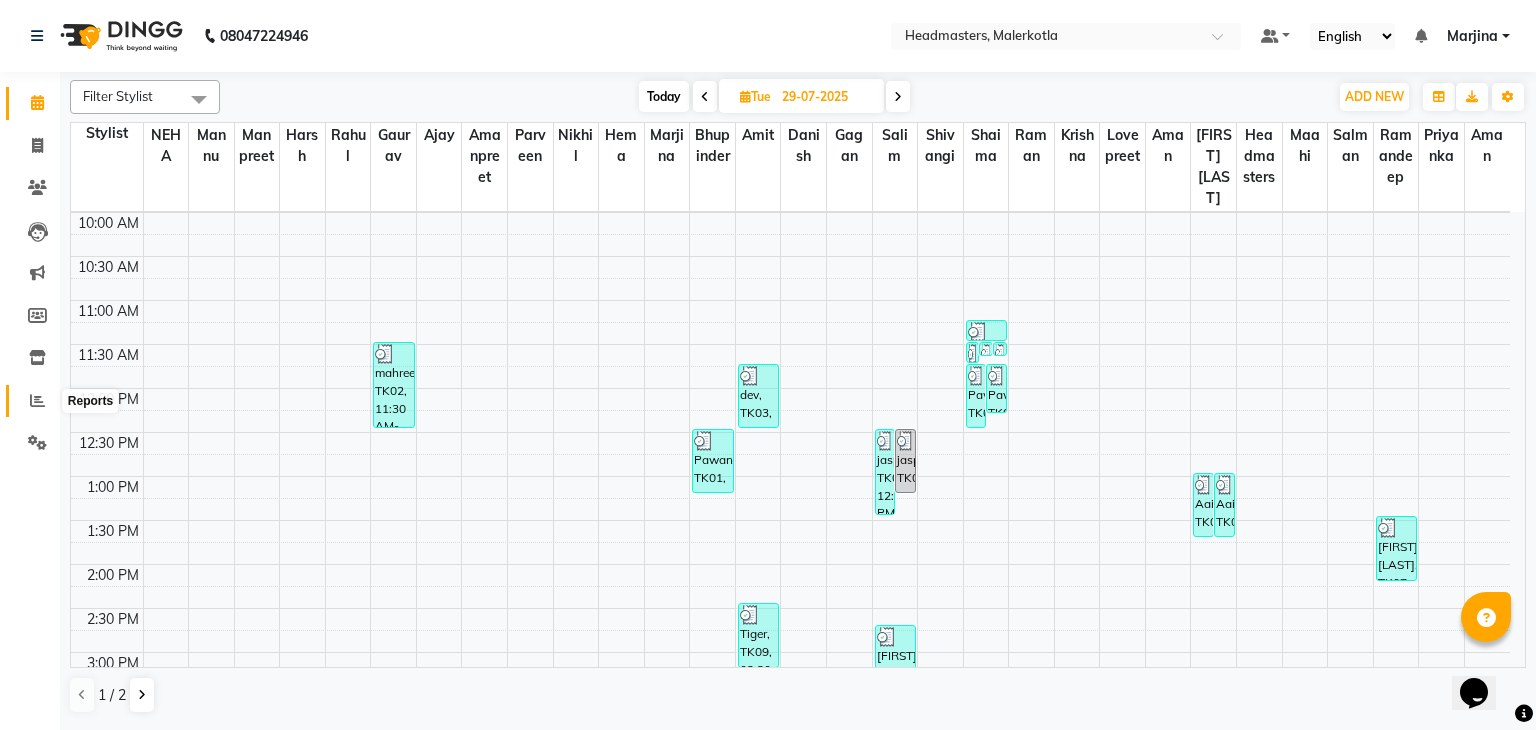 click 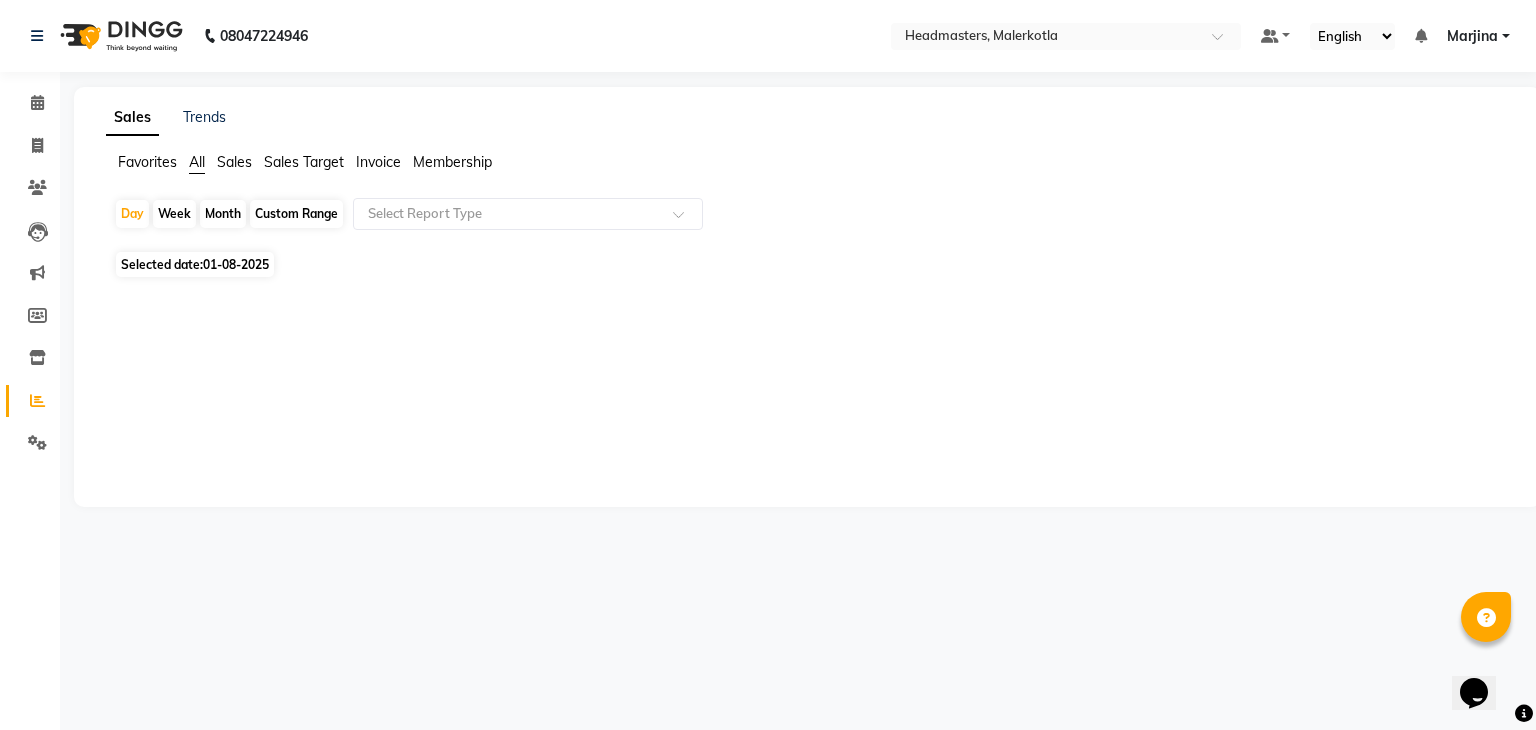 click on "01-08-2025" 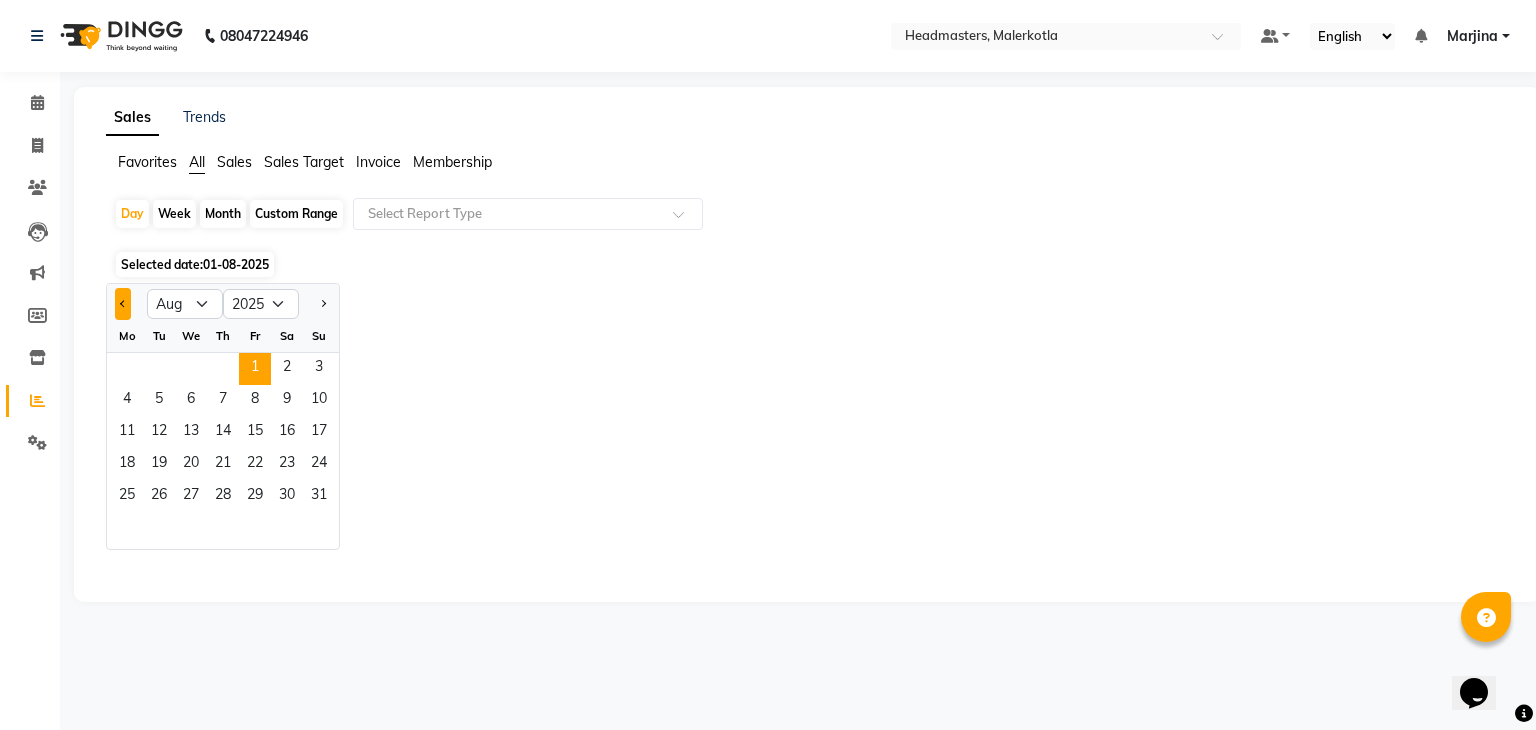click 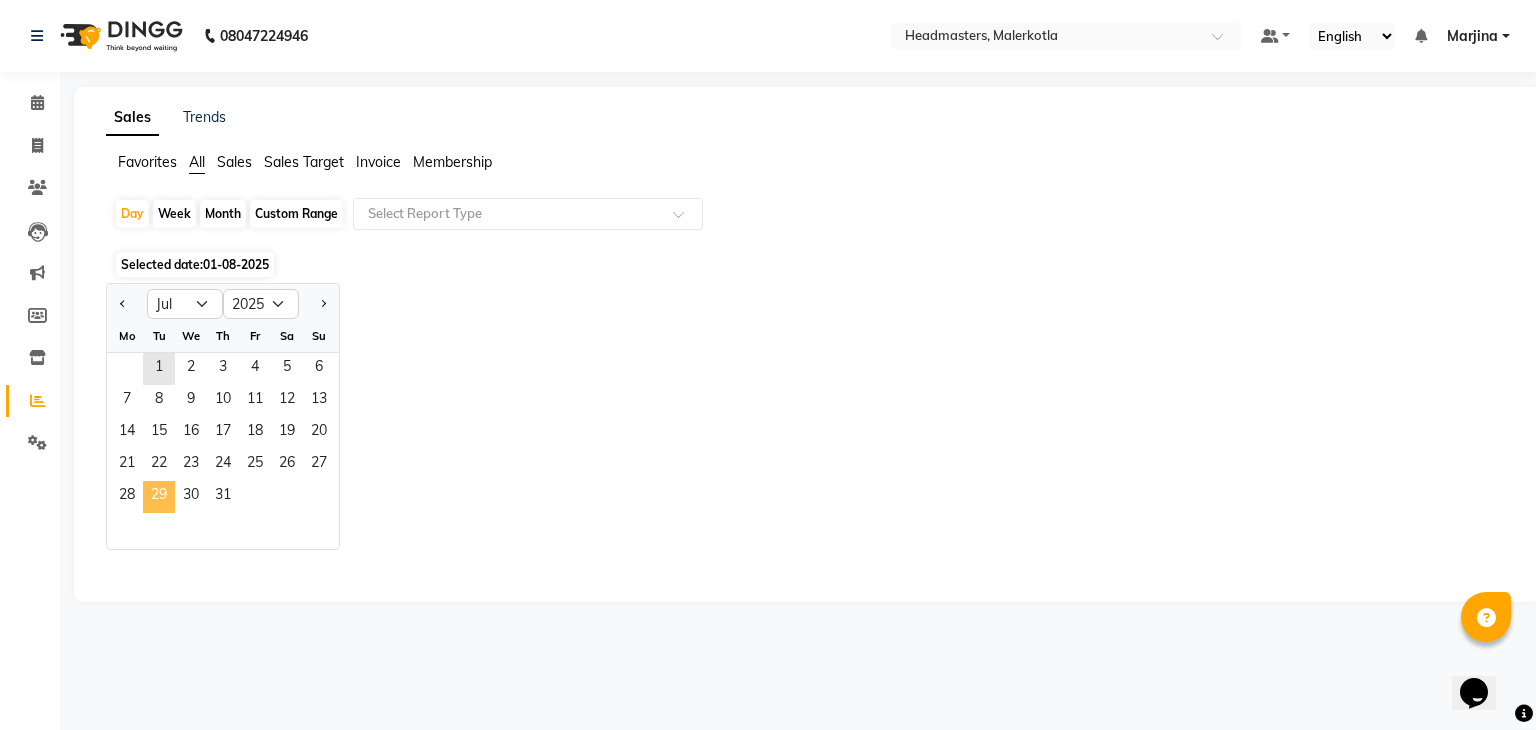 click on "29" 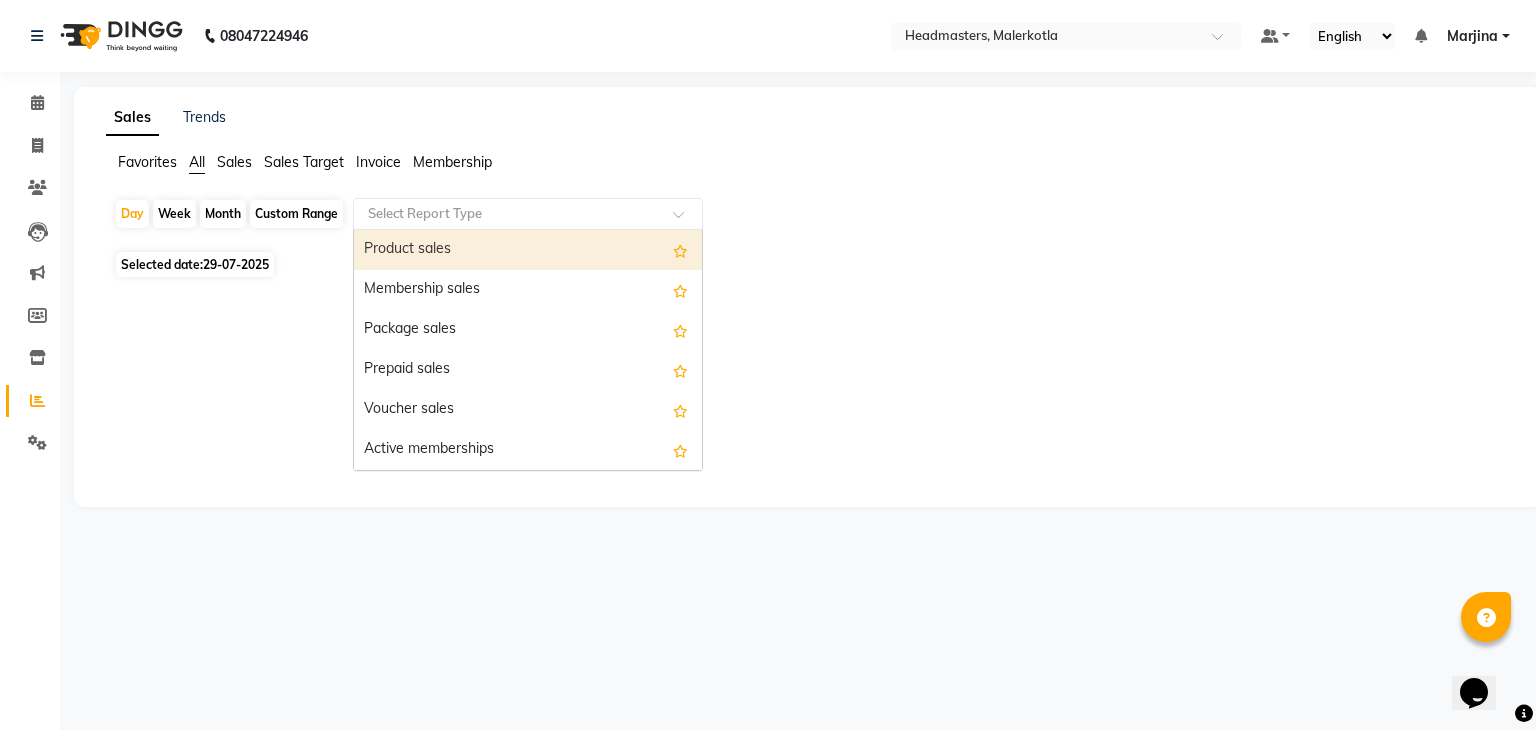 click 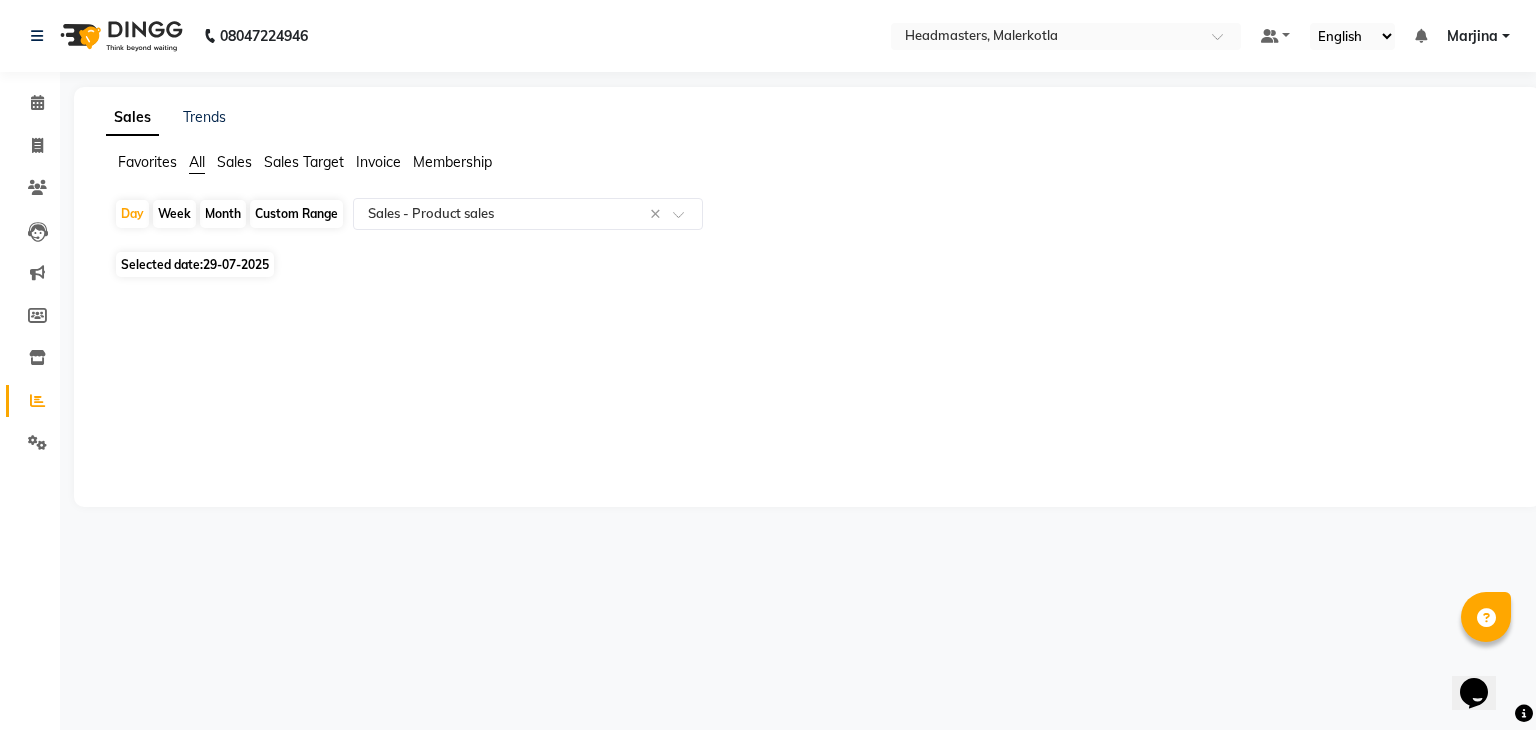 click on "Selected date:  29-07-2025" 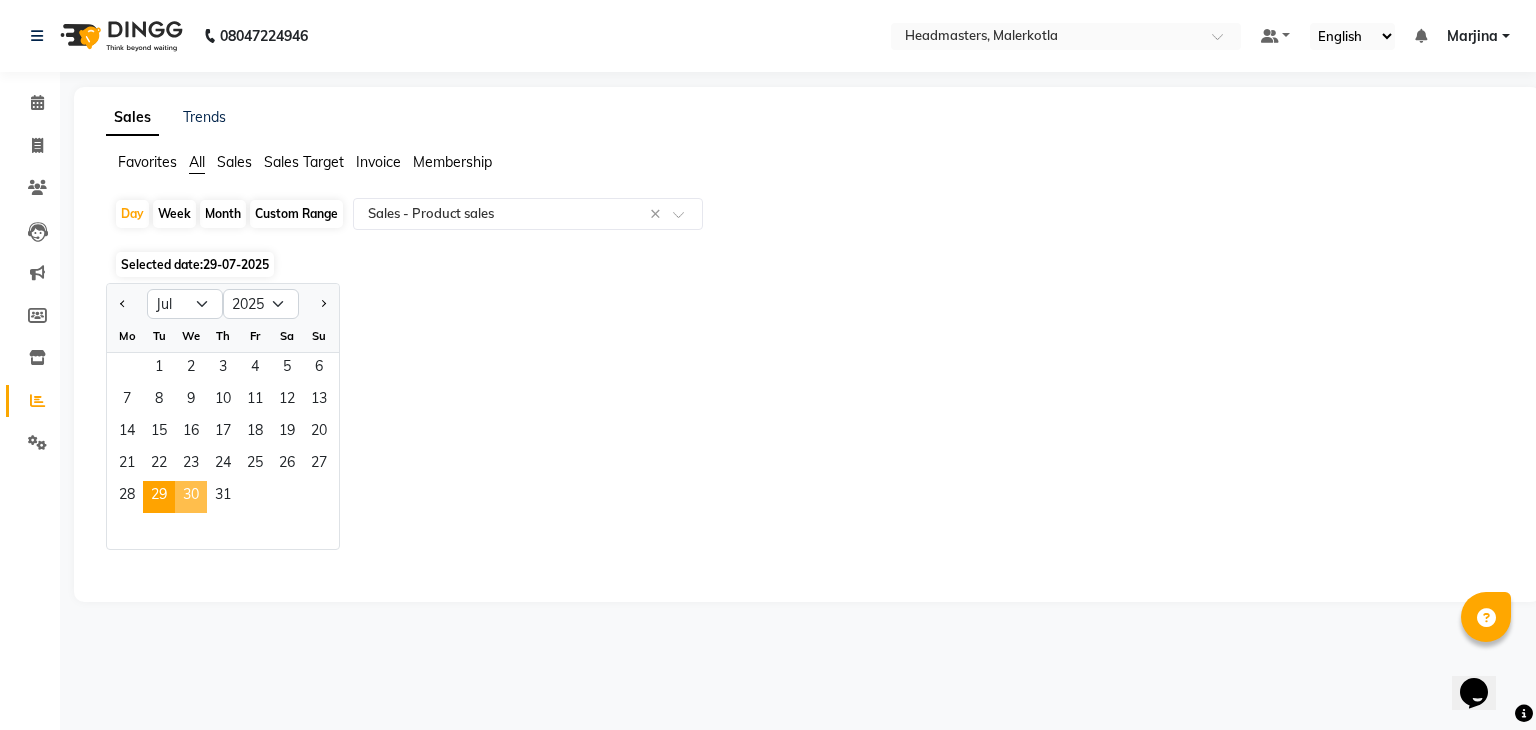 click on "30" 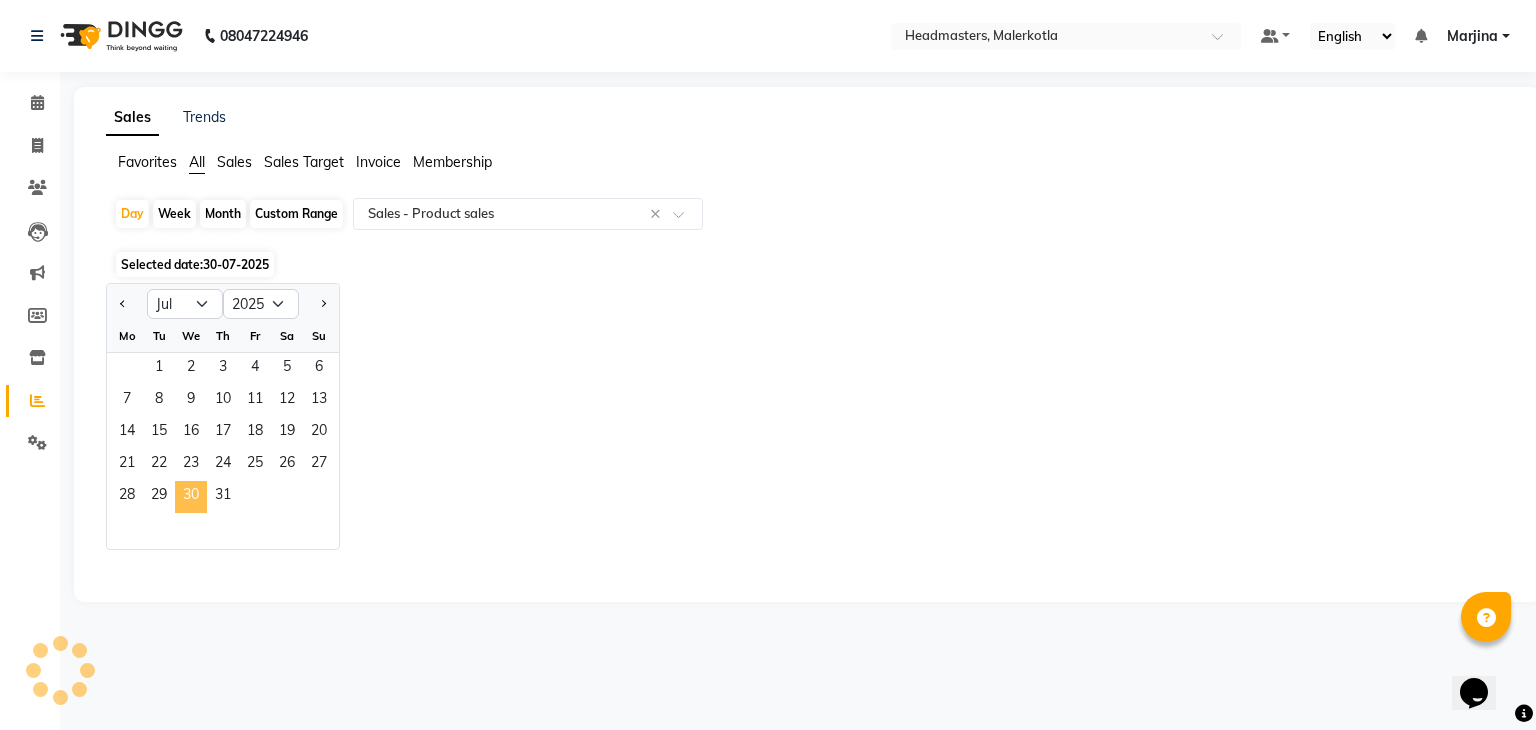 select on "csv" 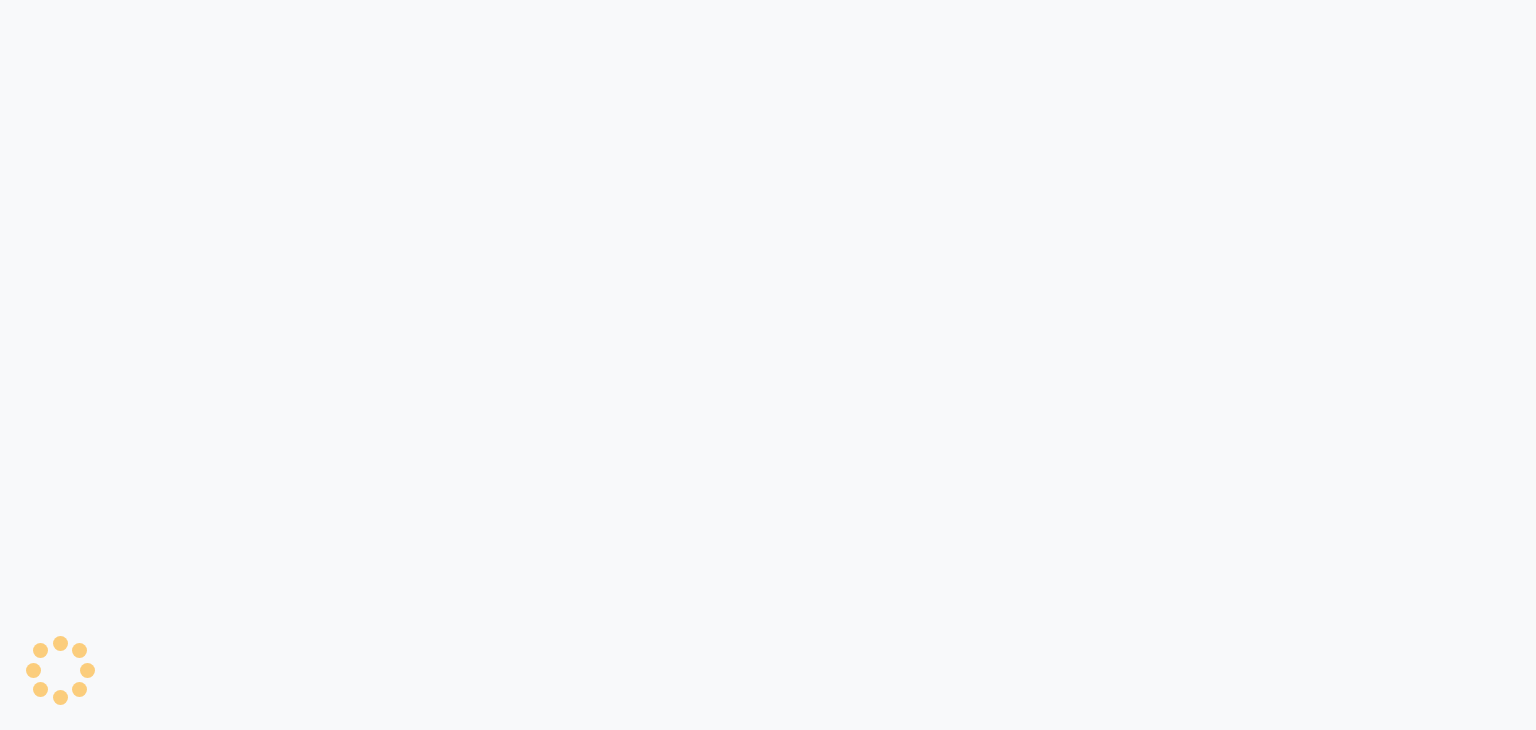 scroll, scrollTop: 0, scrollLeft: 0, axis: both 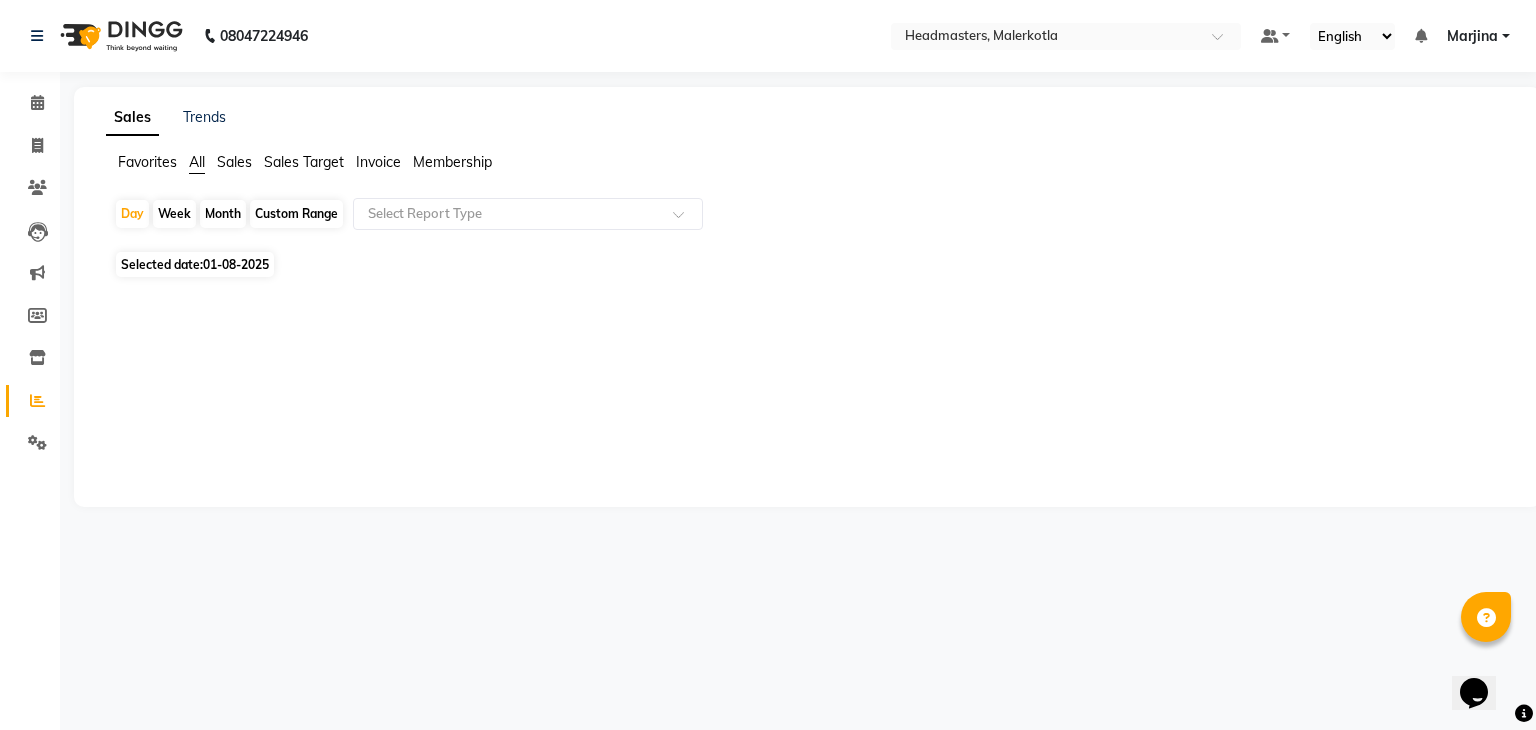 click on "Selected date:  01-08-2025" 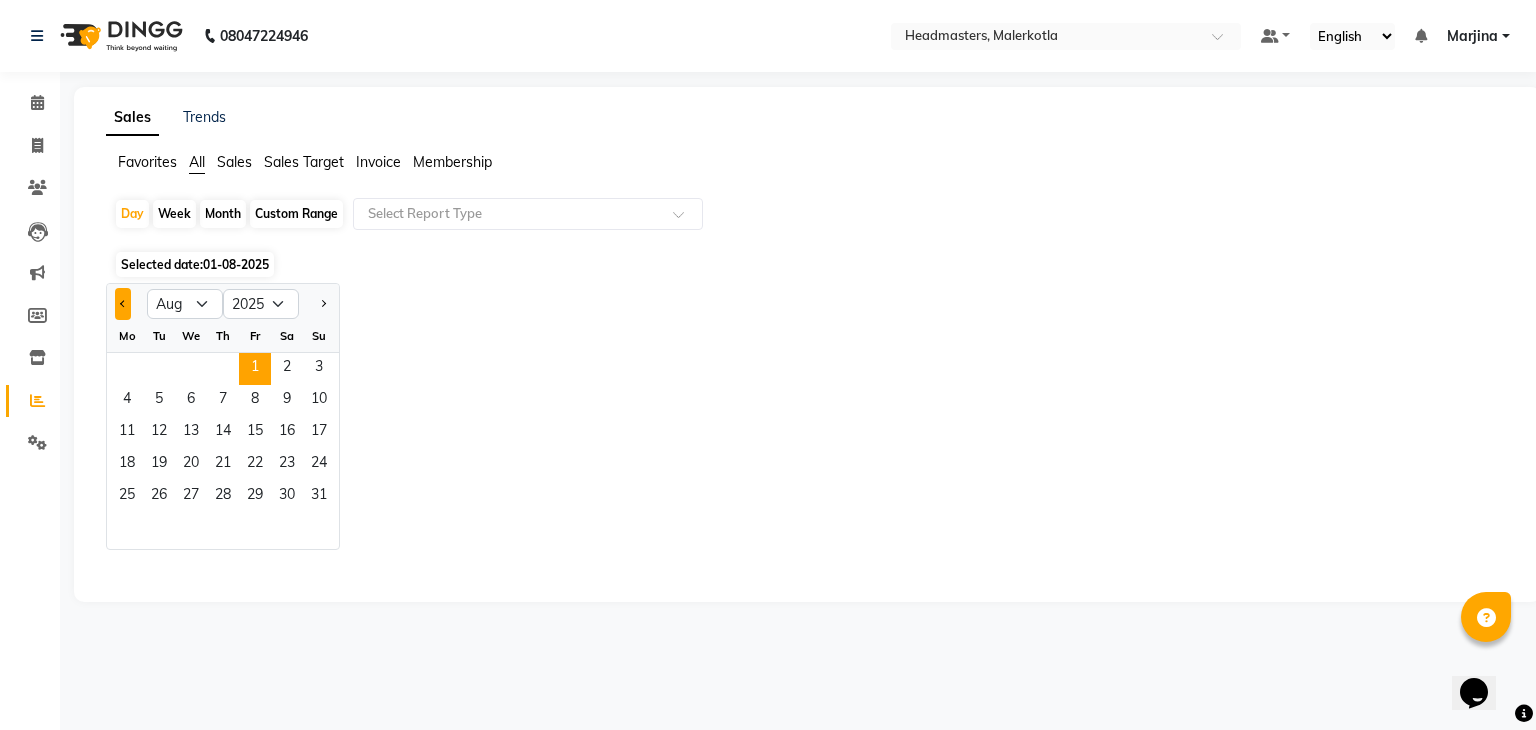 click 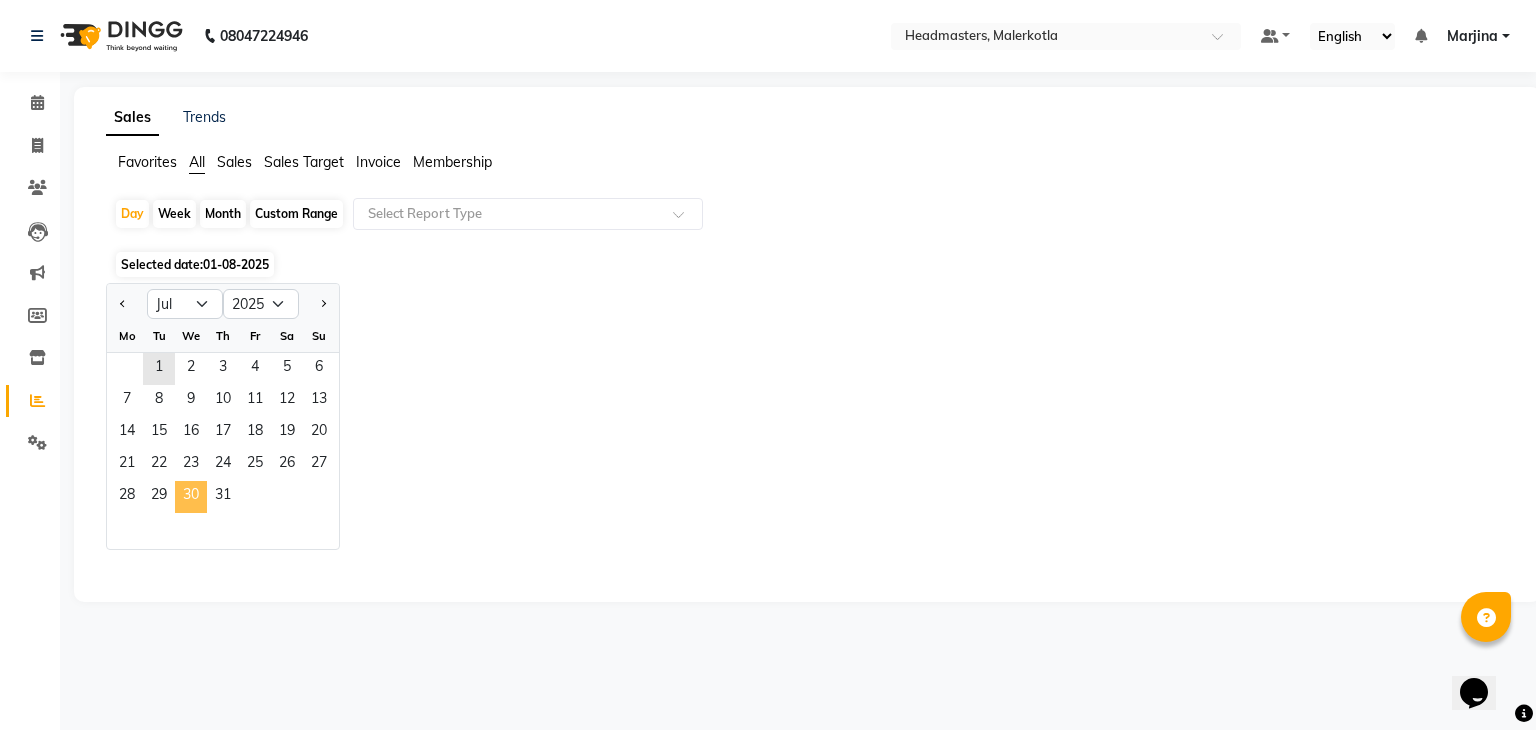 click on "30" 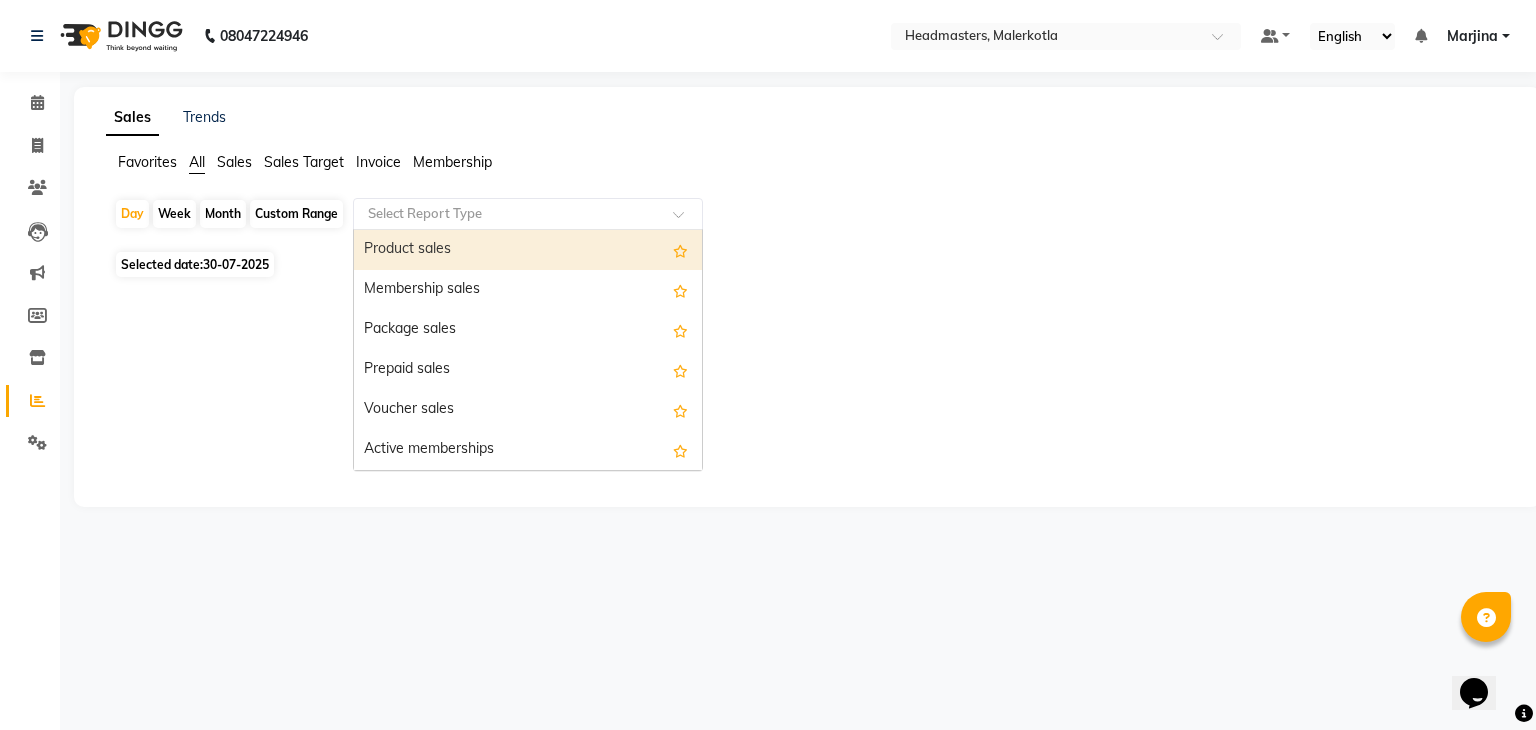 click 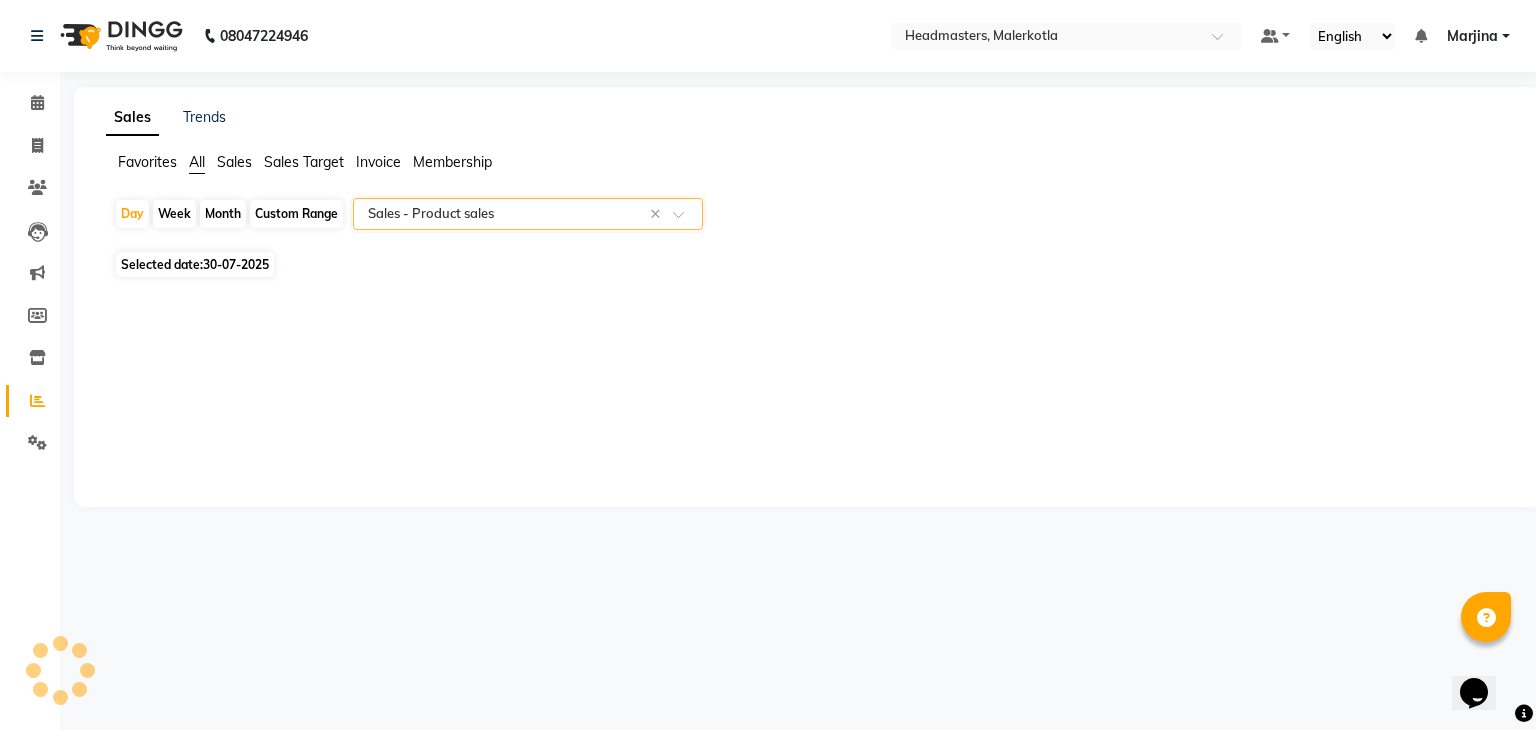 select on "csv" 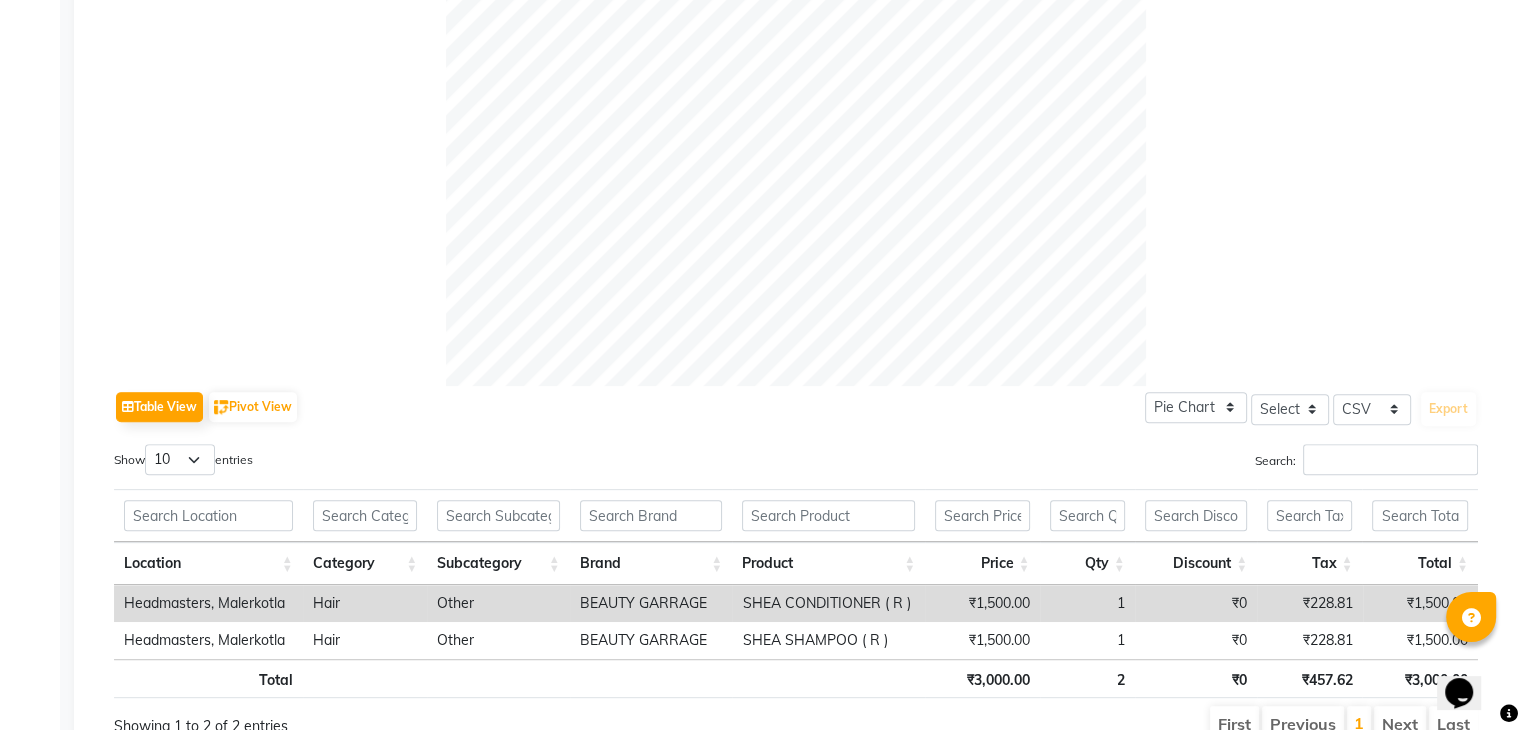 scroll, scrollTop: 656, scrollLeft: 0, axis: vertical 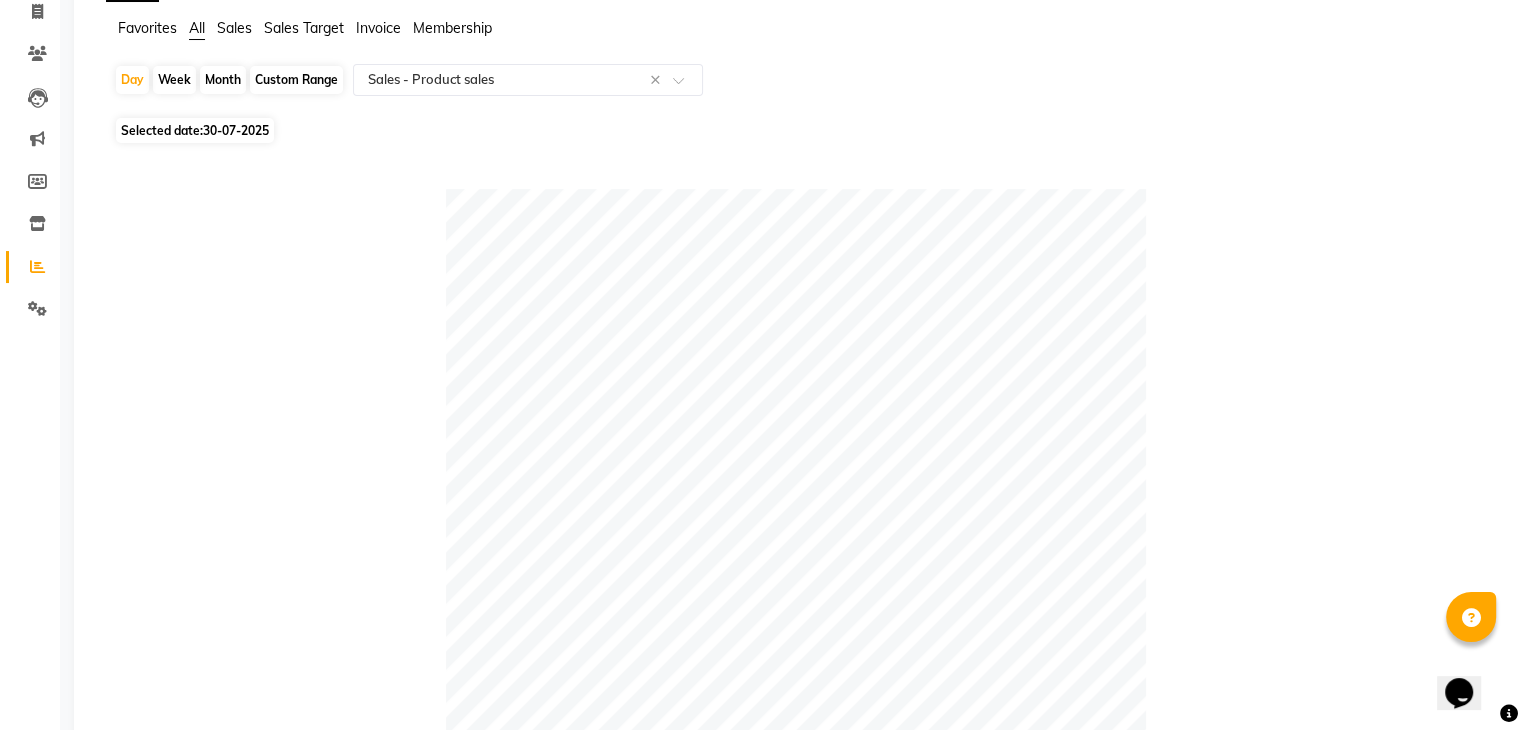click on "Selected date:  30-07-2025" 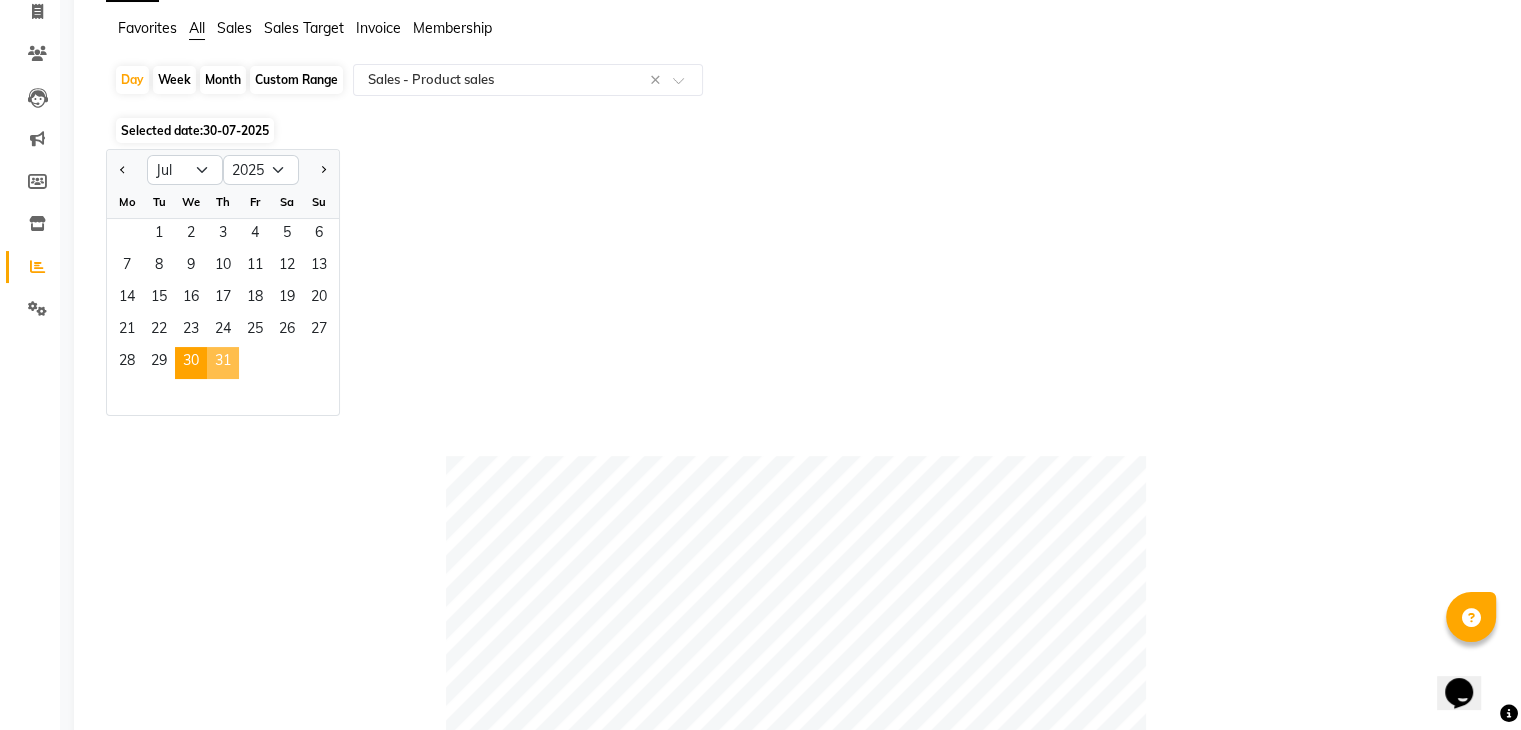 click on "31" 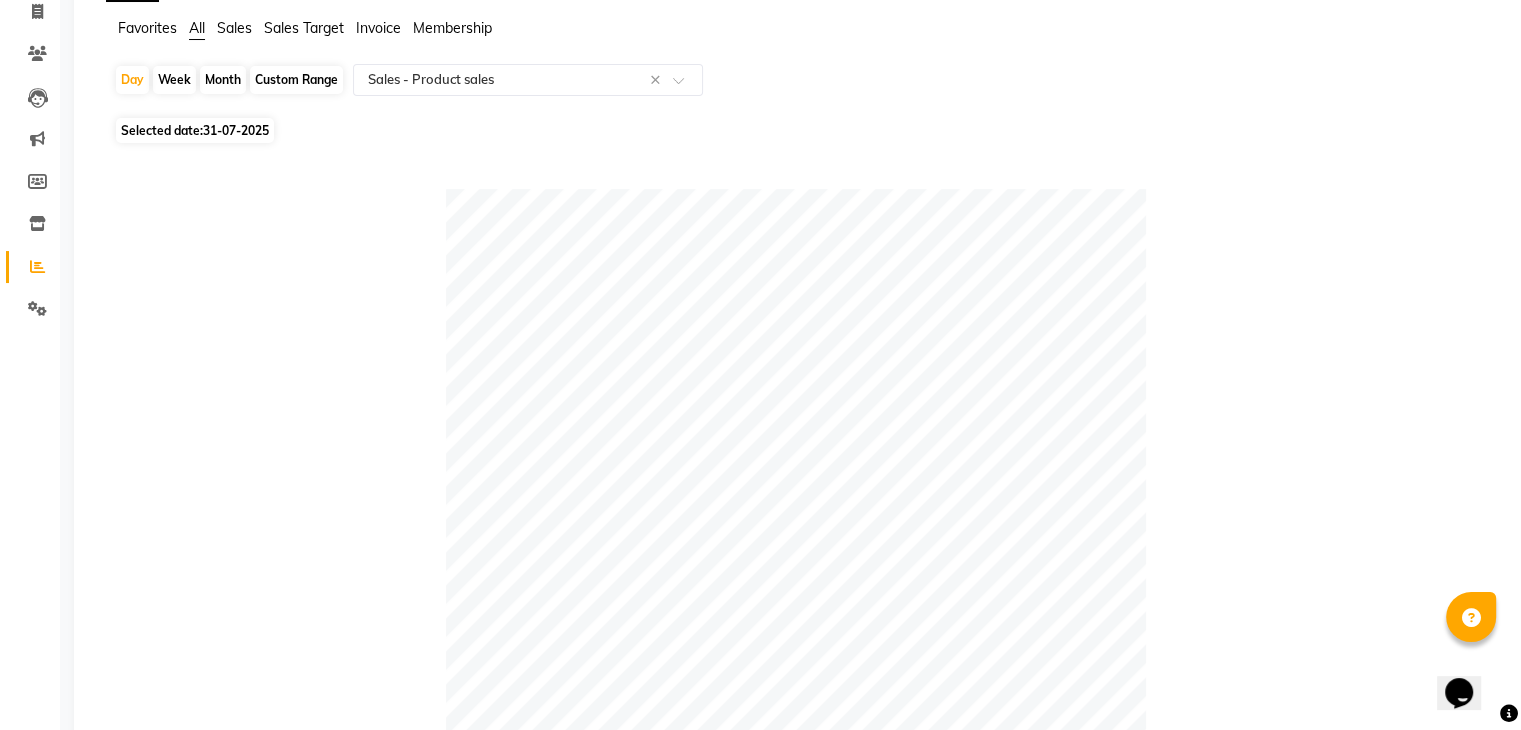 click on "Selected date:  31-07-2025" 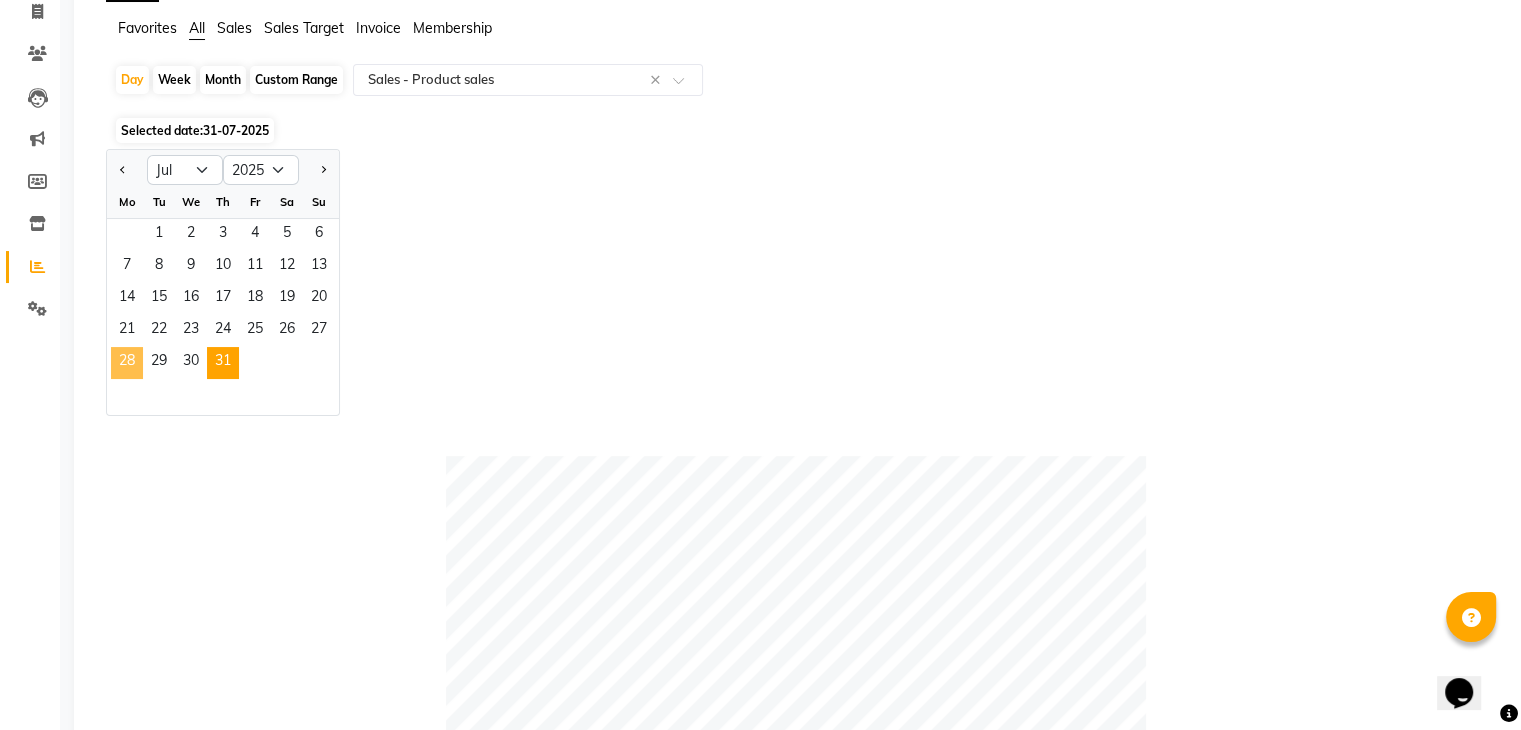 click on "28" 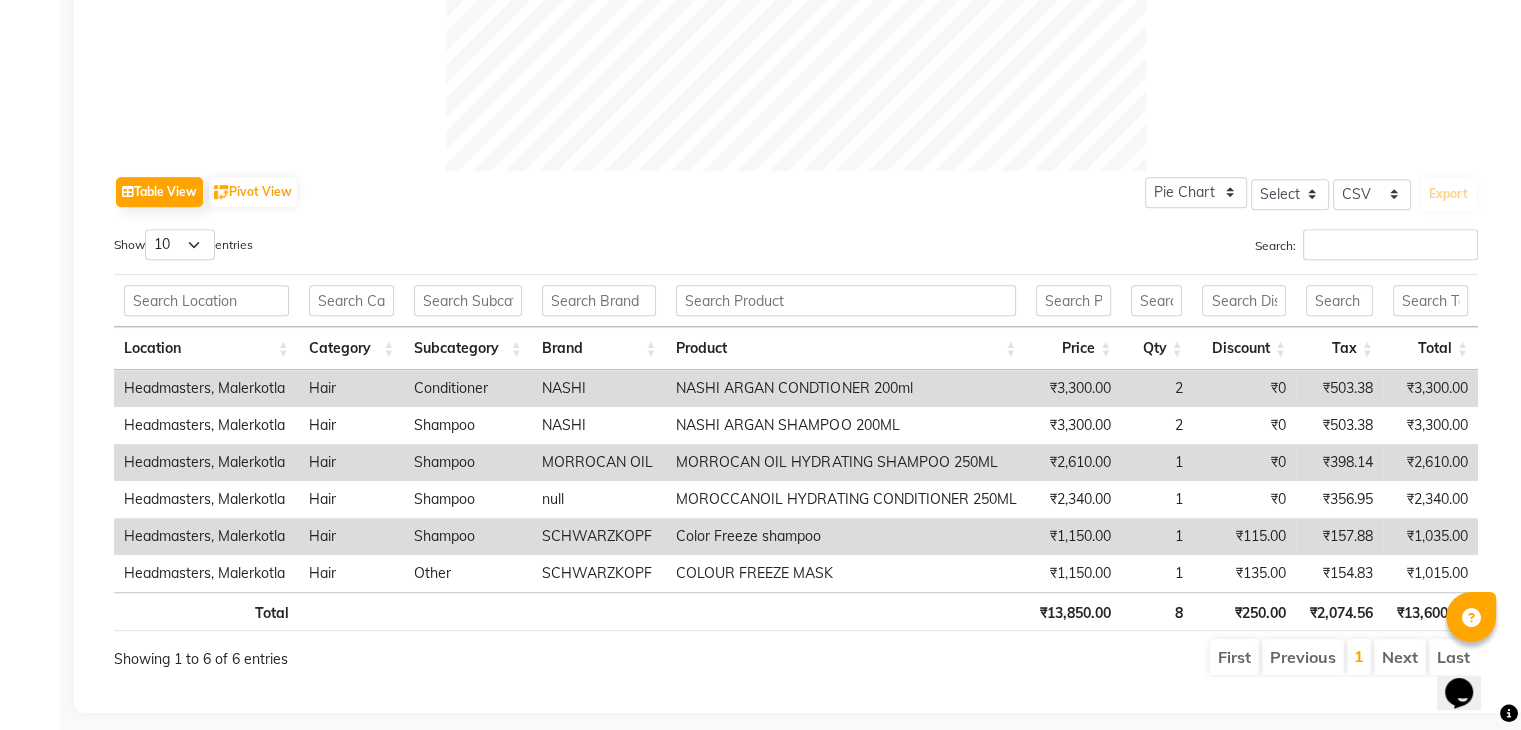 scroll, scrollTop: 854, scrollLeft: 0, axis: vertical 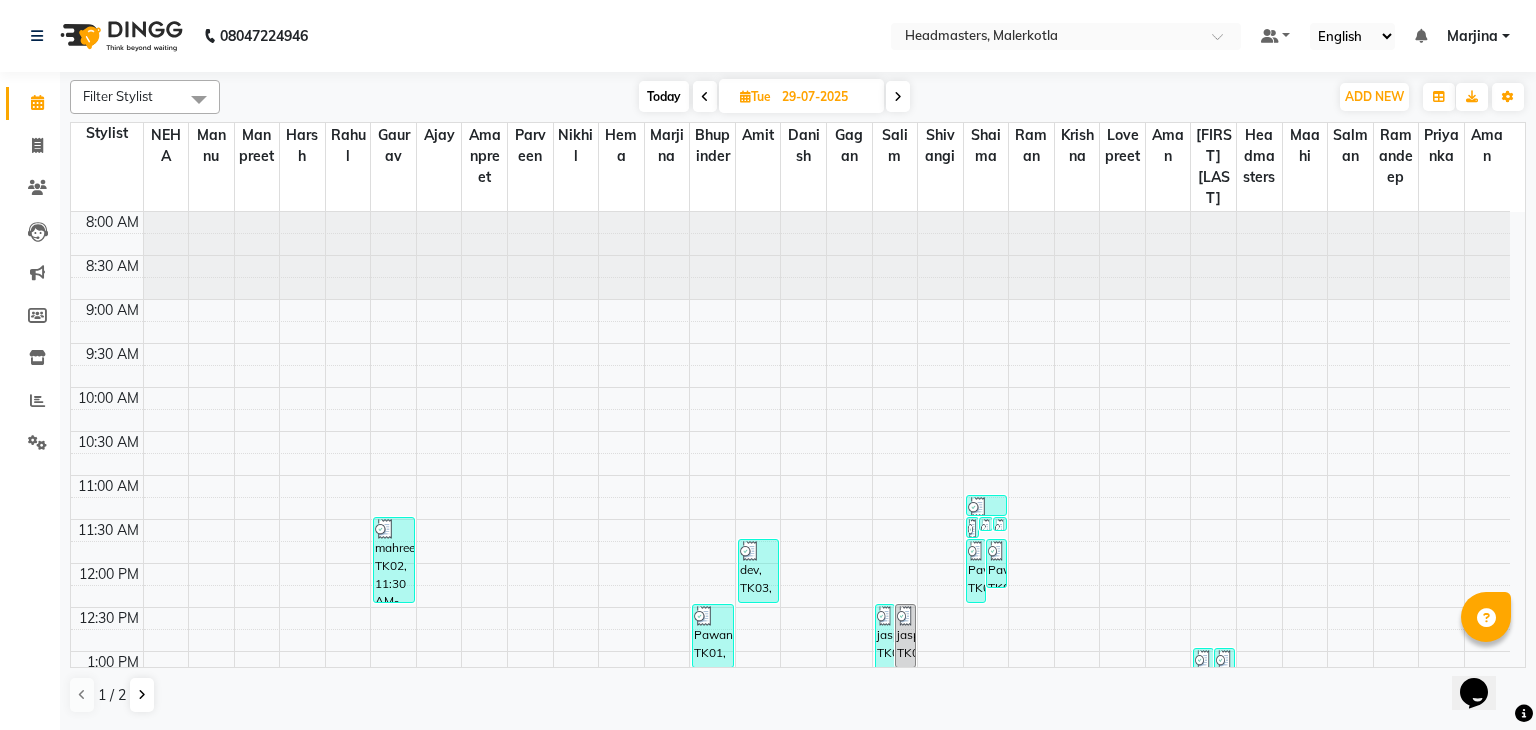 click at bounding box center [898, 97] 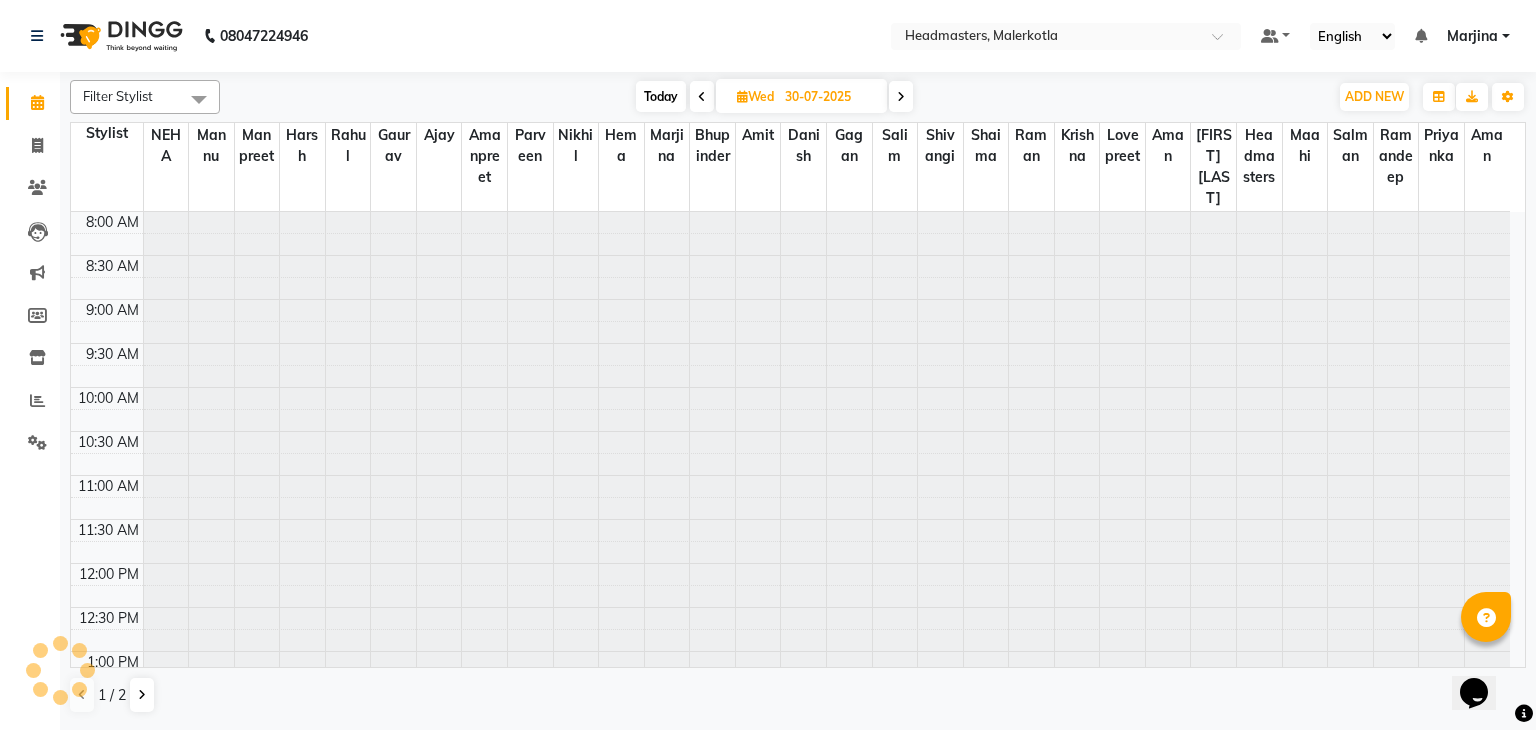 scroll, scrollTop: 175, scrollLeft: 0, axis: vertical 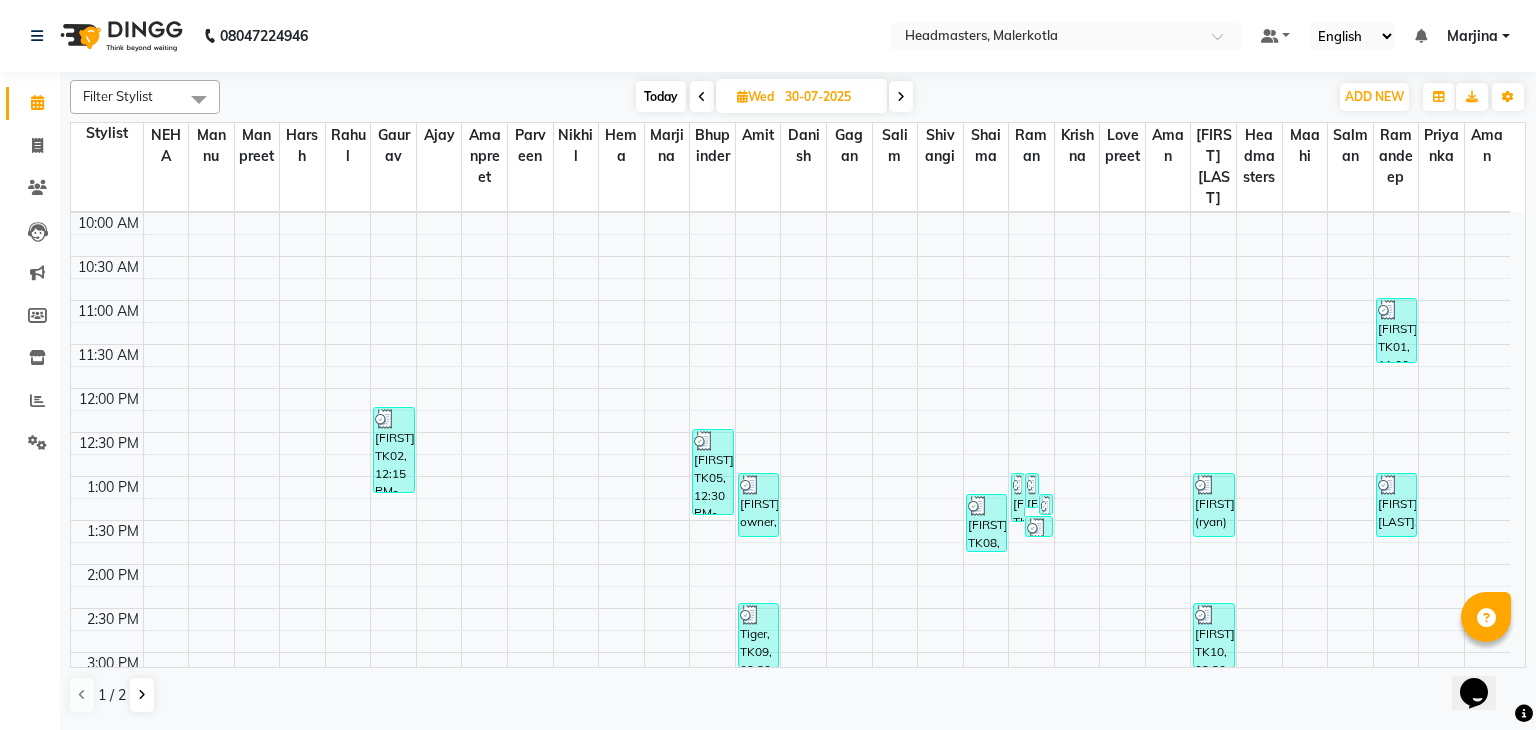 click at bounding box center [901, 97] 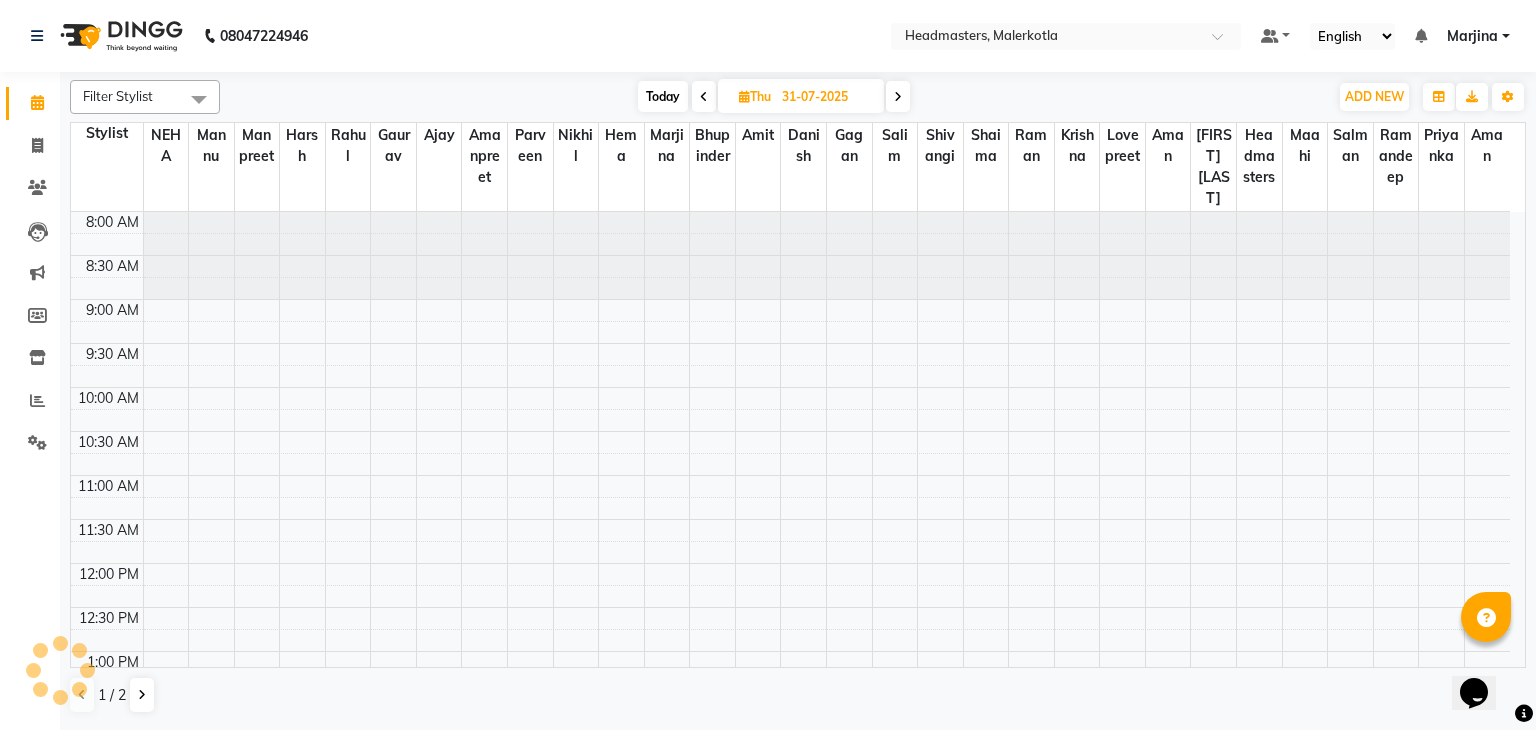 scroll, scrollTop: 176, scrollLeft: 0, axis: vertical 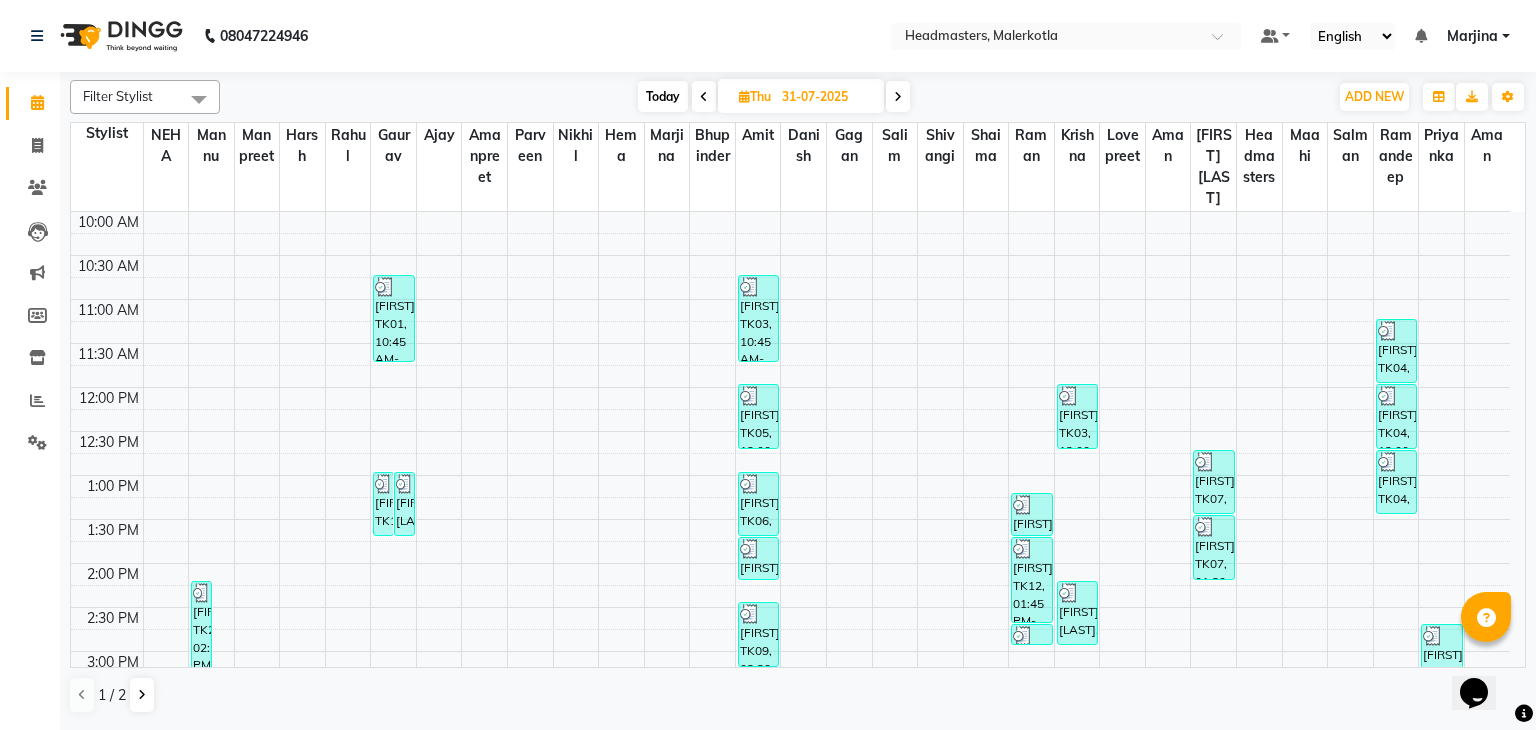 click at bounding box center [898, 97] 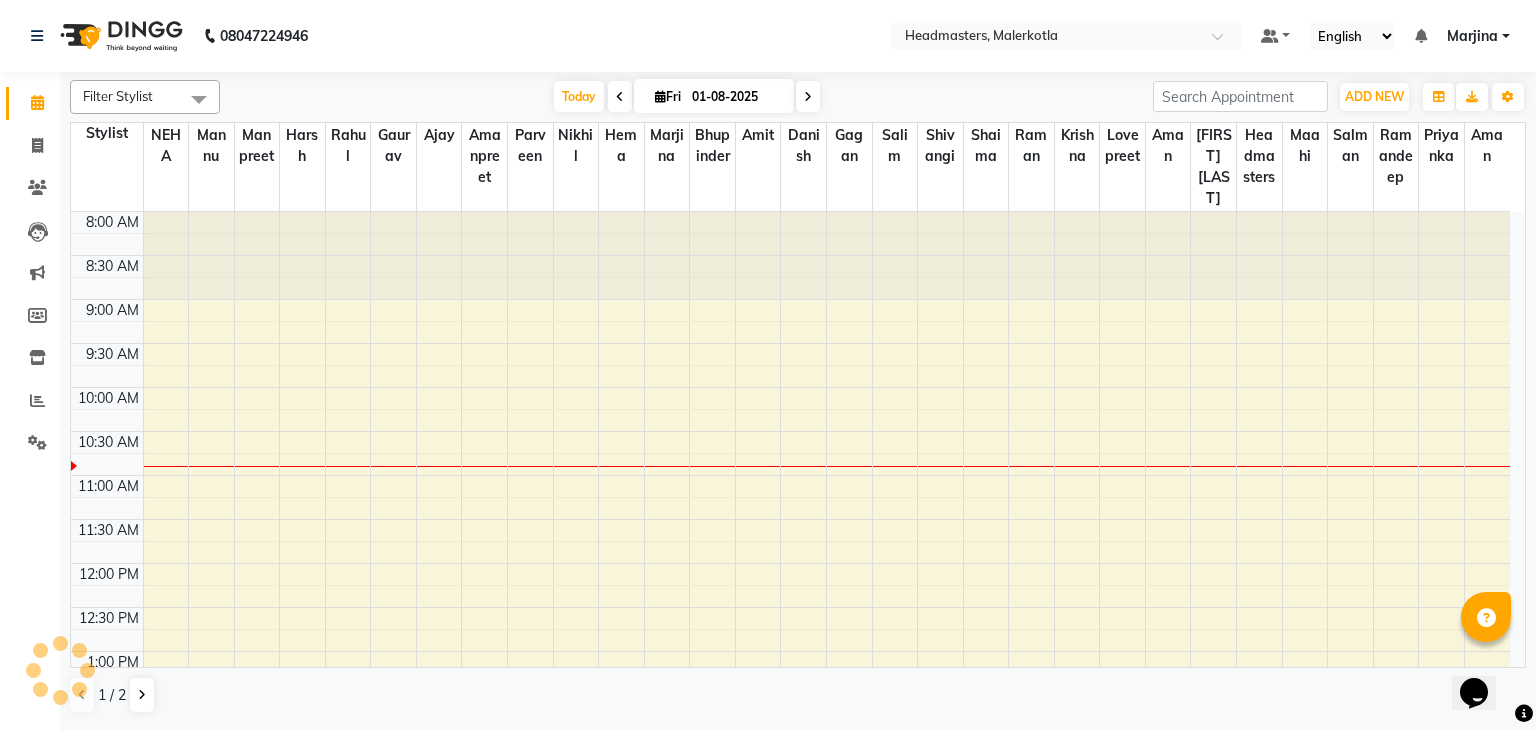 scroll, scrollTop: 175, scrollLeft: 0, axis: vertical 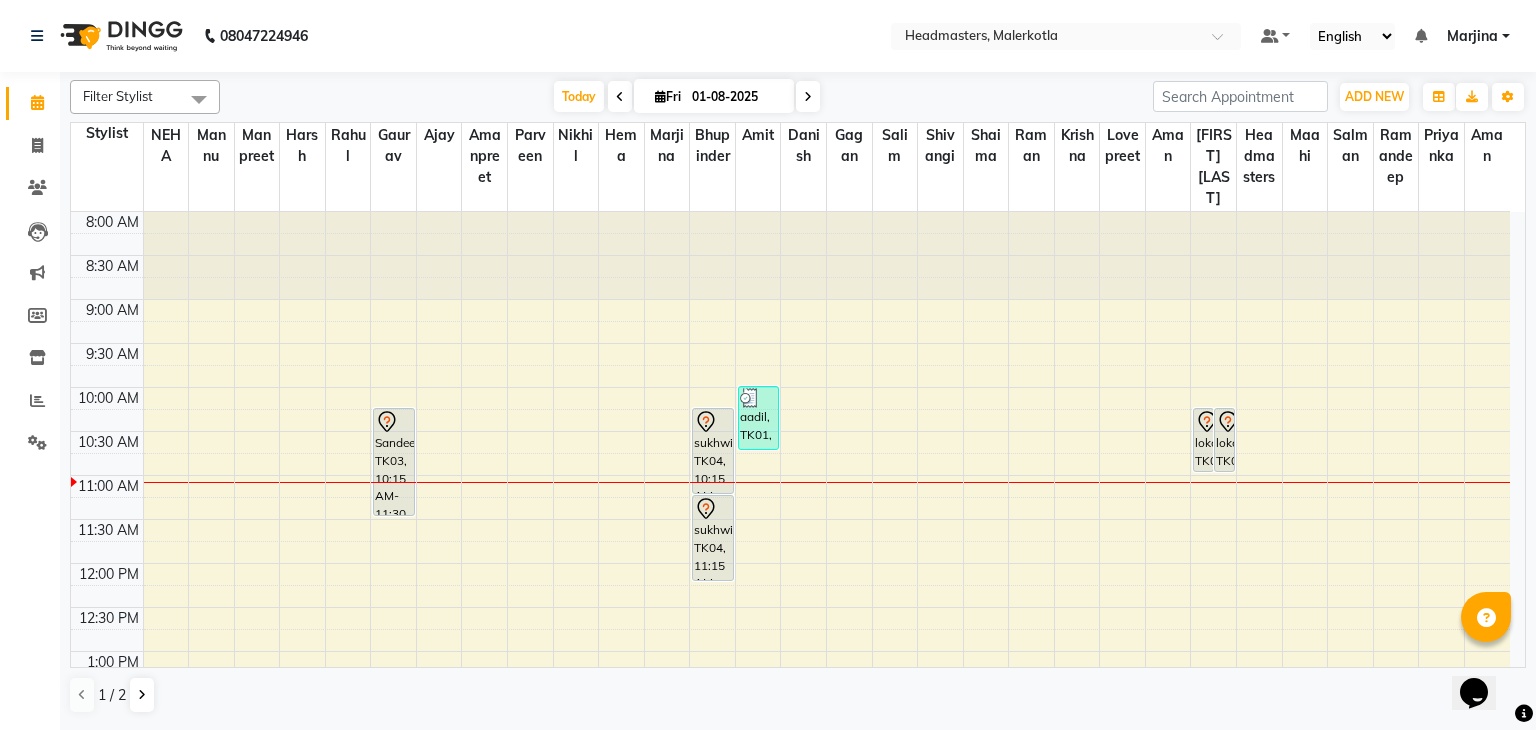 click at bounding box center [620, 96] 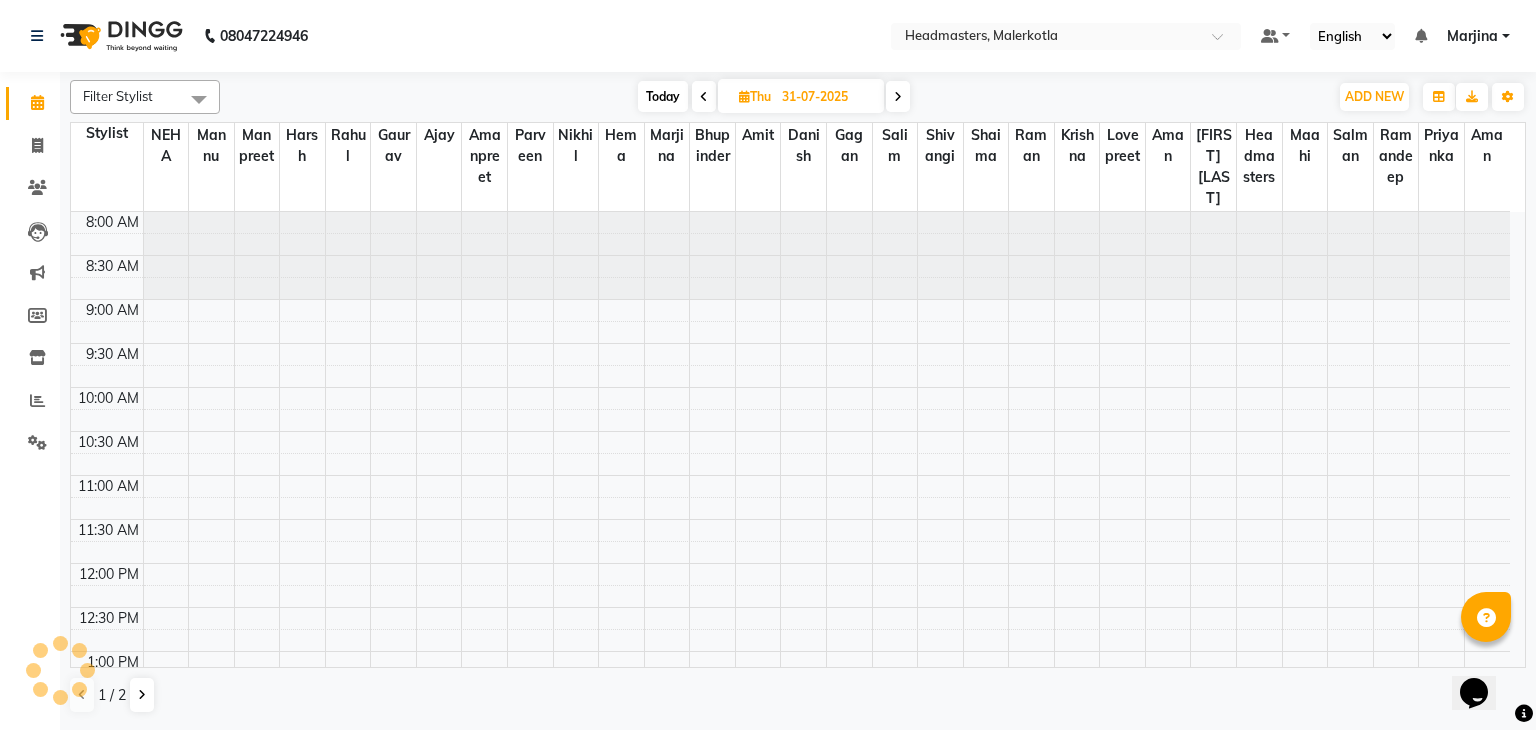 scroll, scrollTop: 263, scrollLeft: 0, axis: vertical 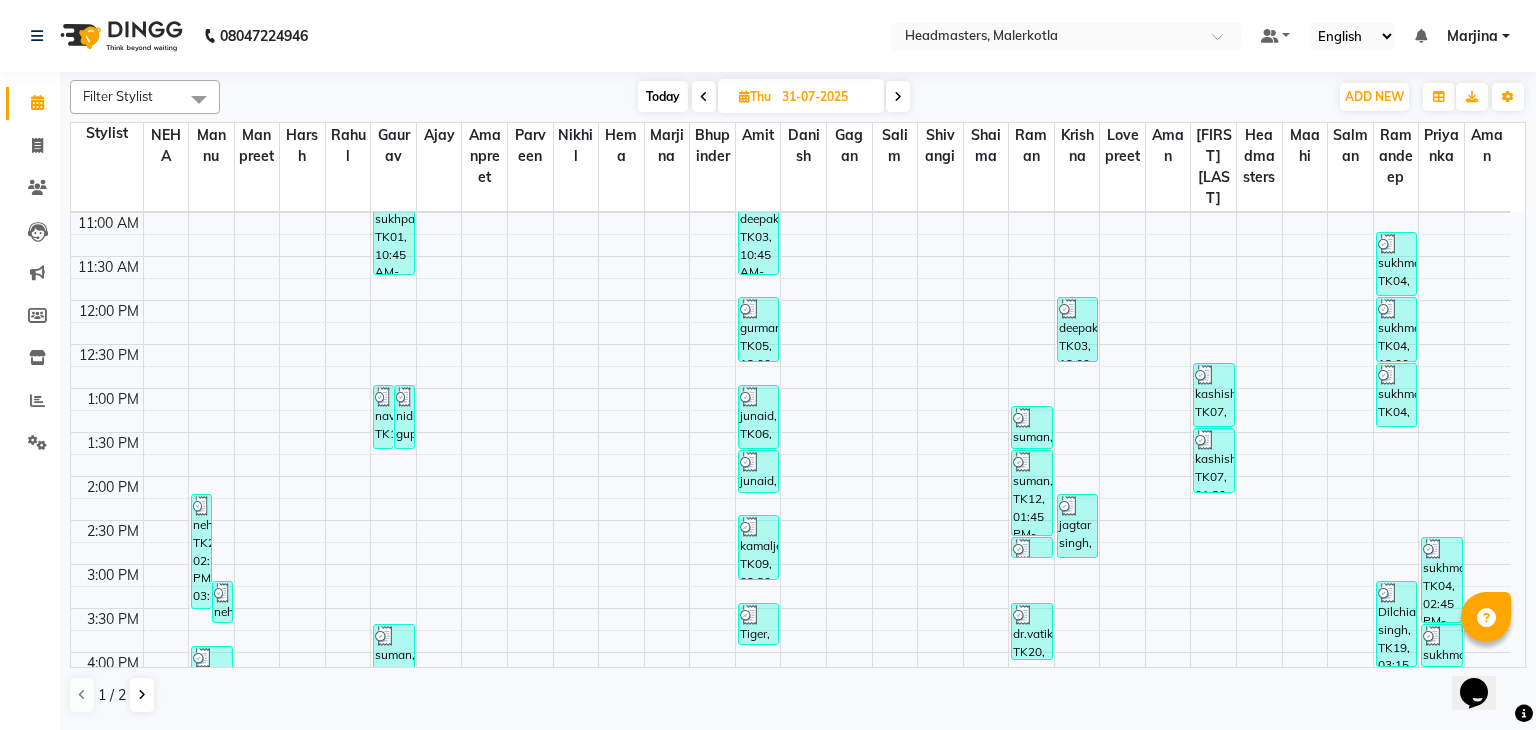 click at bounding box center [704, 96] 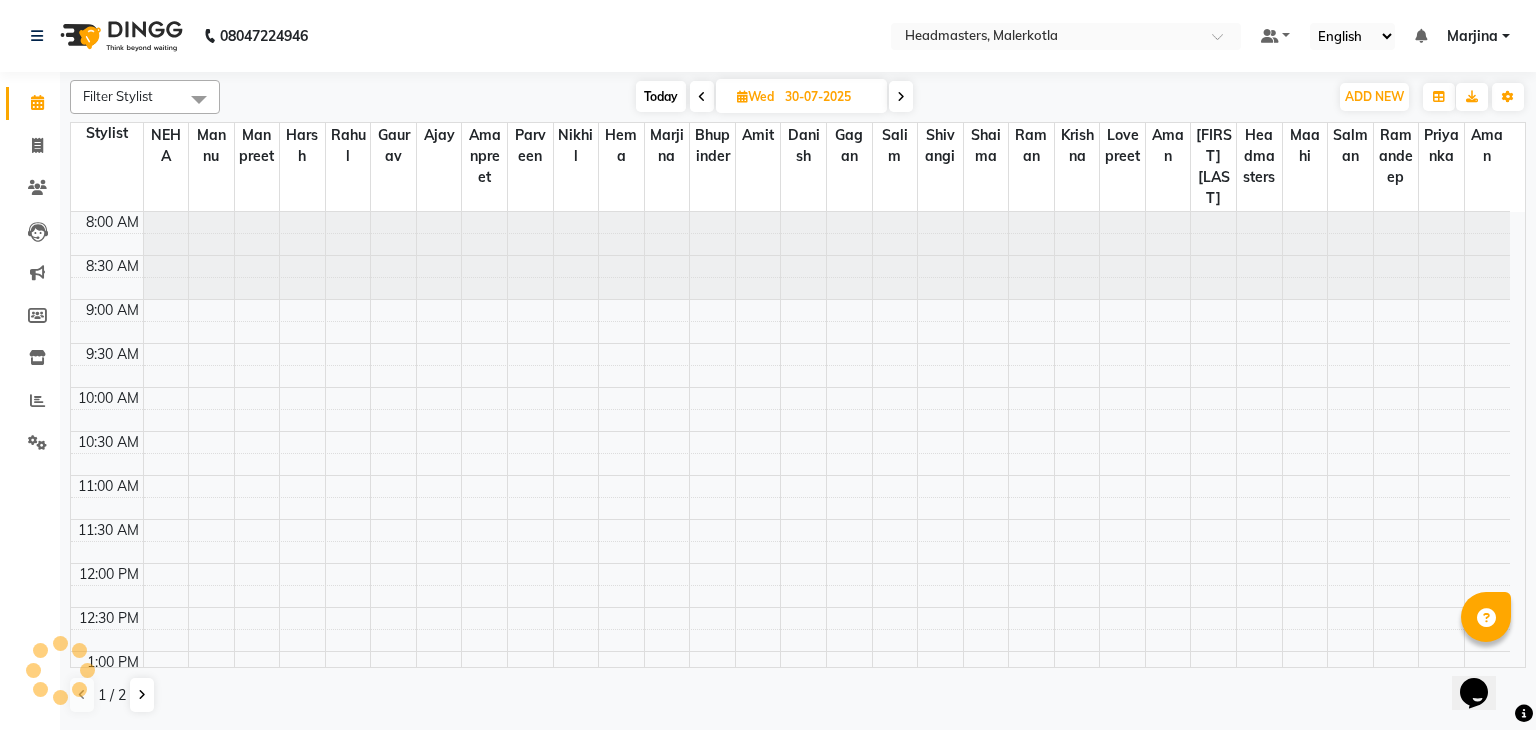 scroll, scrollTop: 263, scrollLeft: 0, axis: vertical 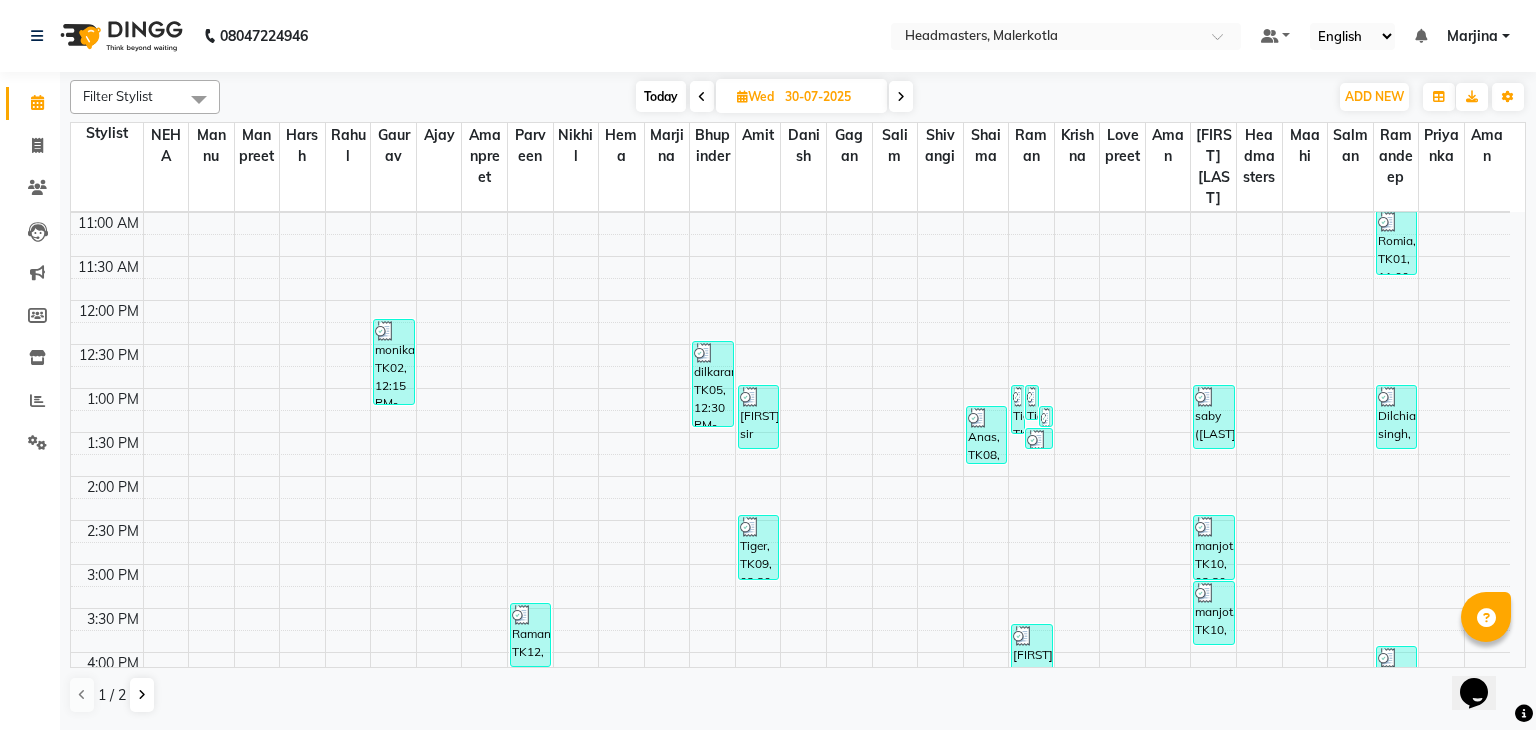click at bounding box center (702, 96) 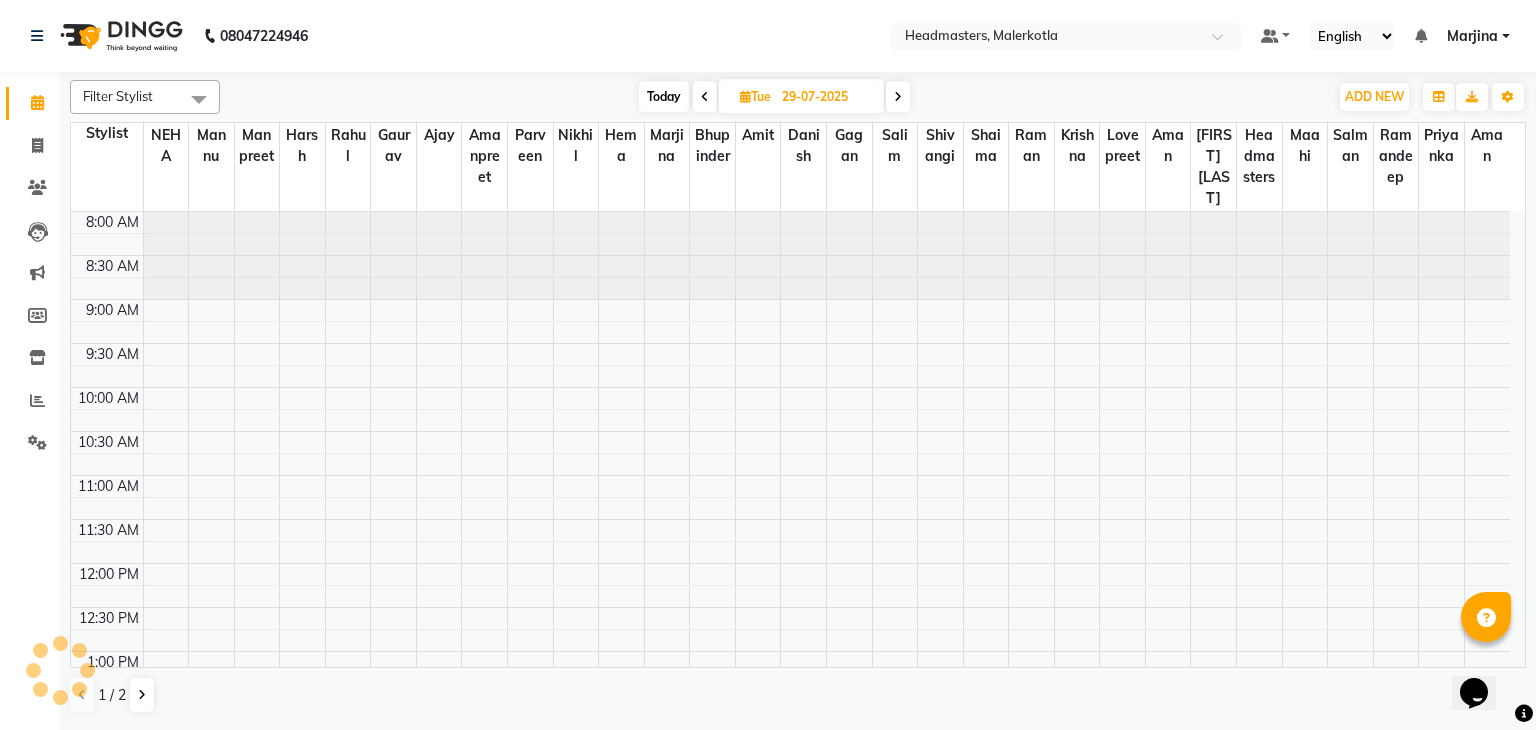 scroll, scrollTop: 263, scrollLeft: 0, axis: vertical 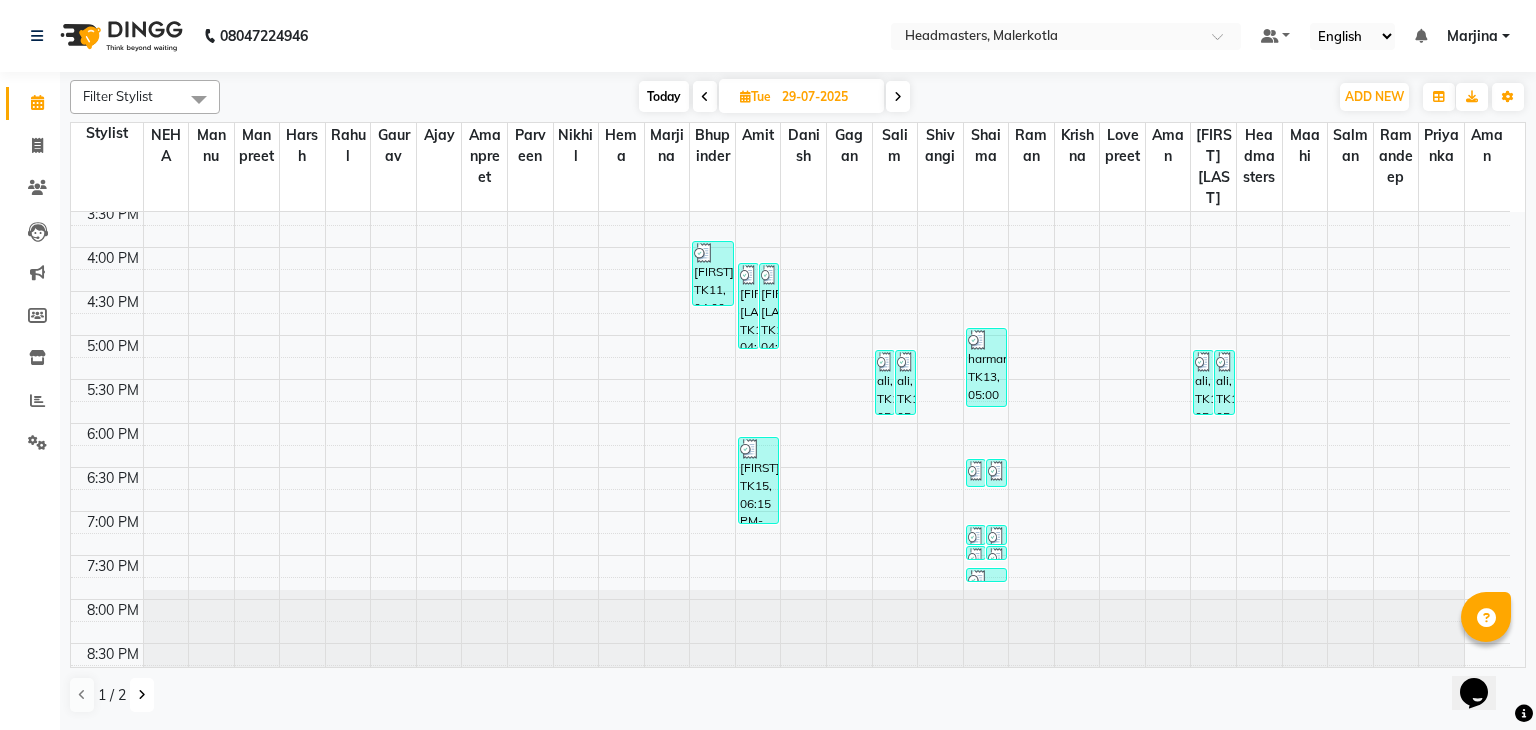 click at bounding box center [142, 695] 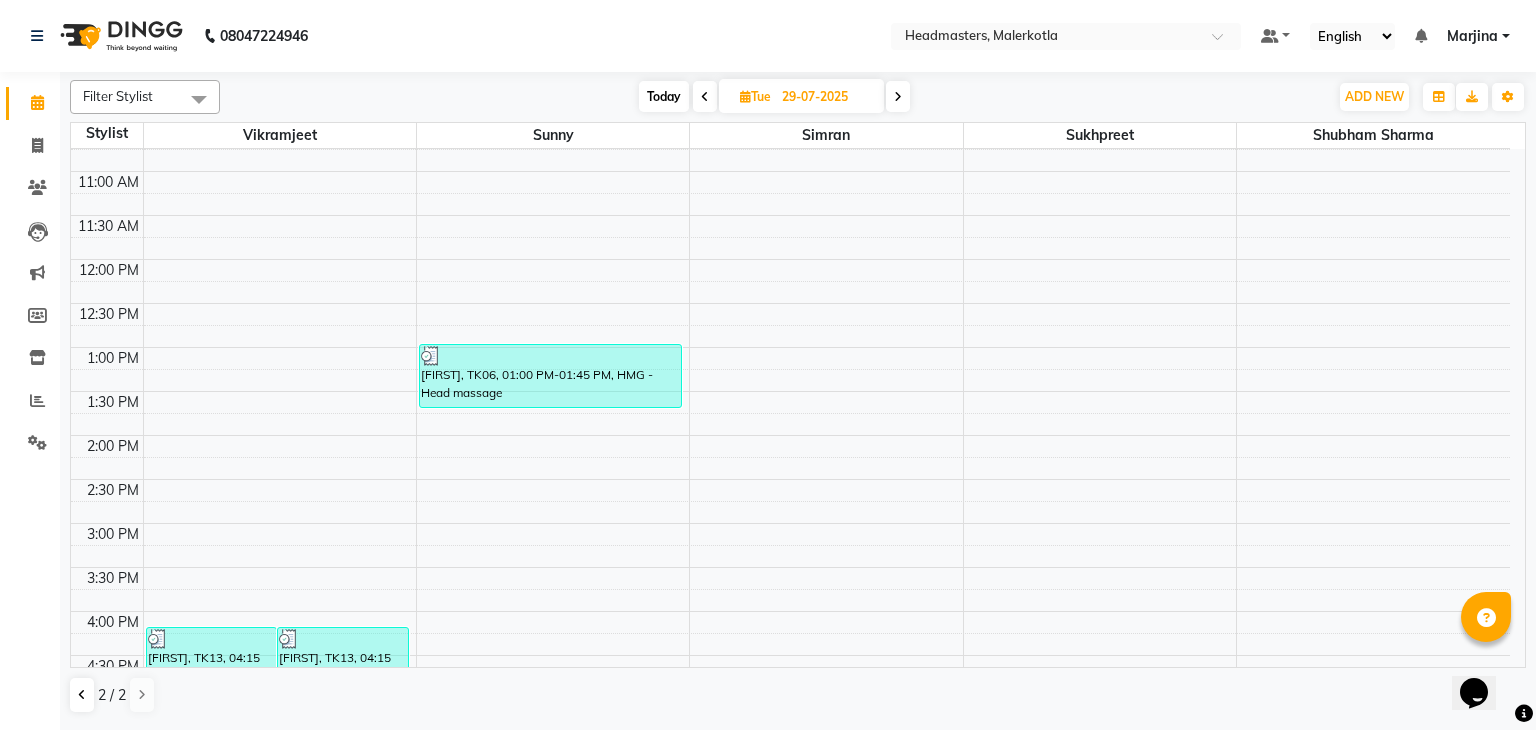 scroll, scrollTop: 133, scrollLeft: 0, axis: vertical 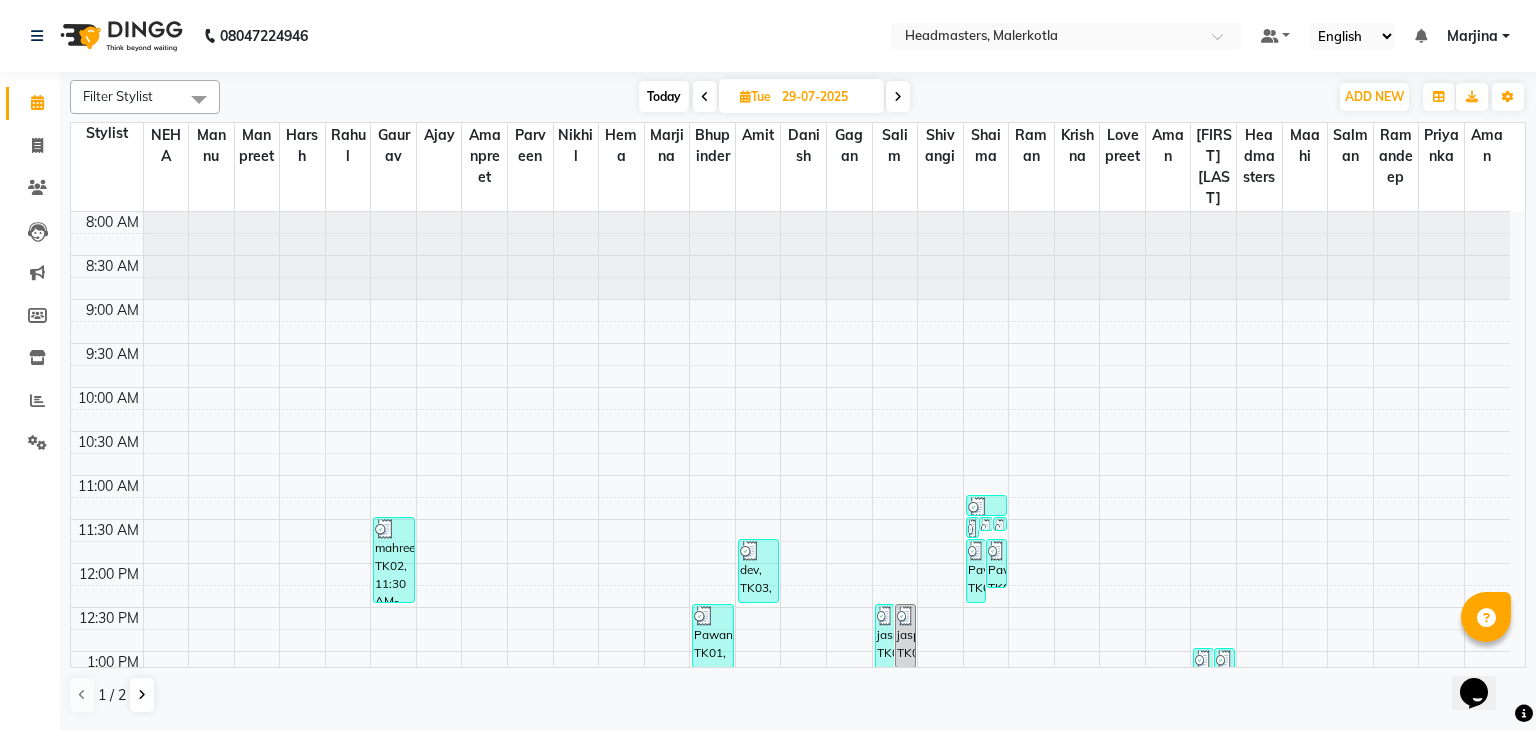 click at bounding box center (898, 97) 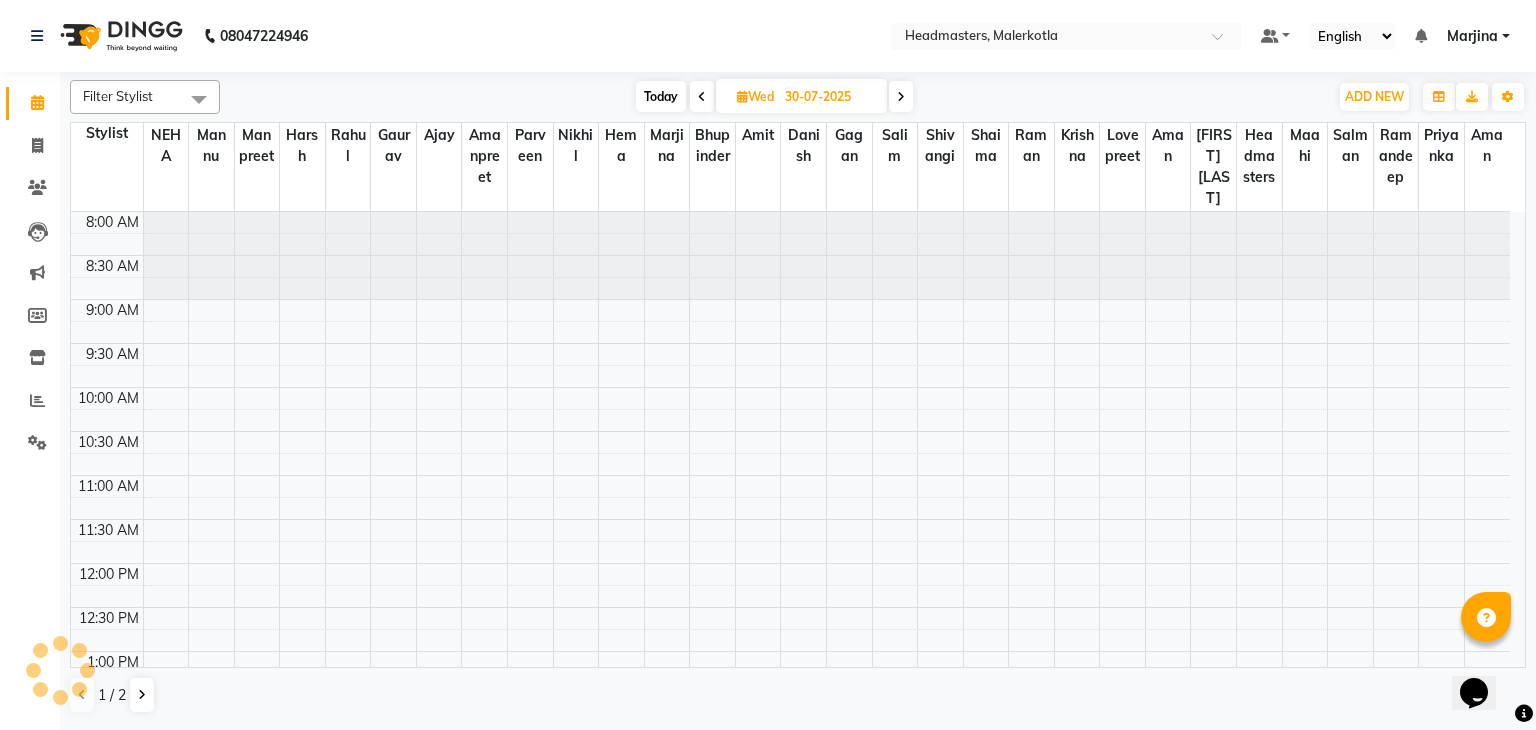 scroll, scrollTop: 263, scrollLeft: 0, axis: vertical 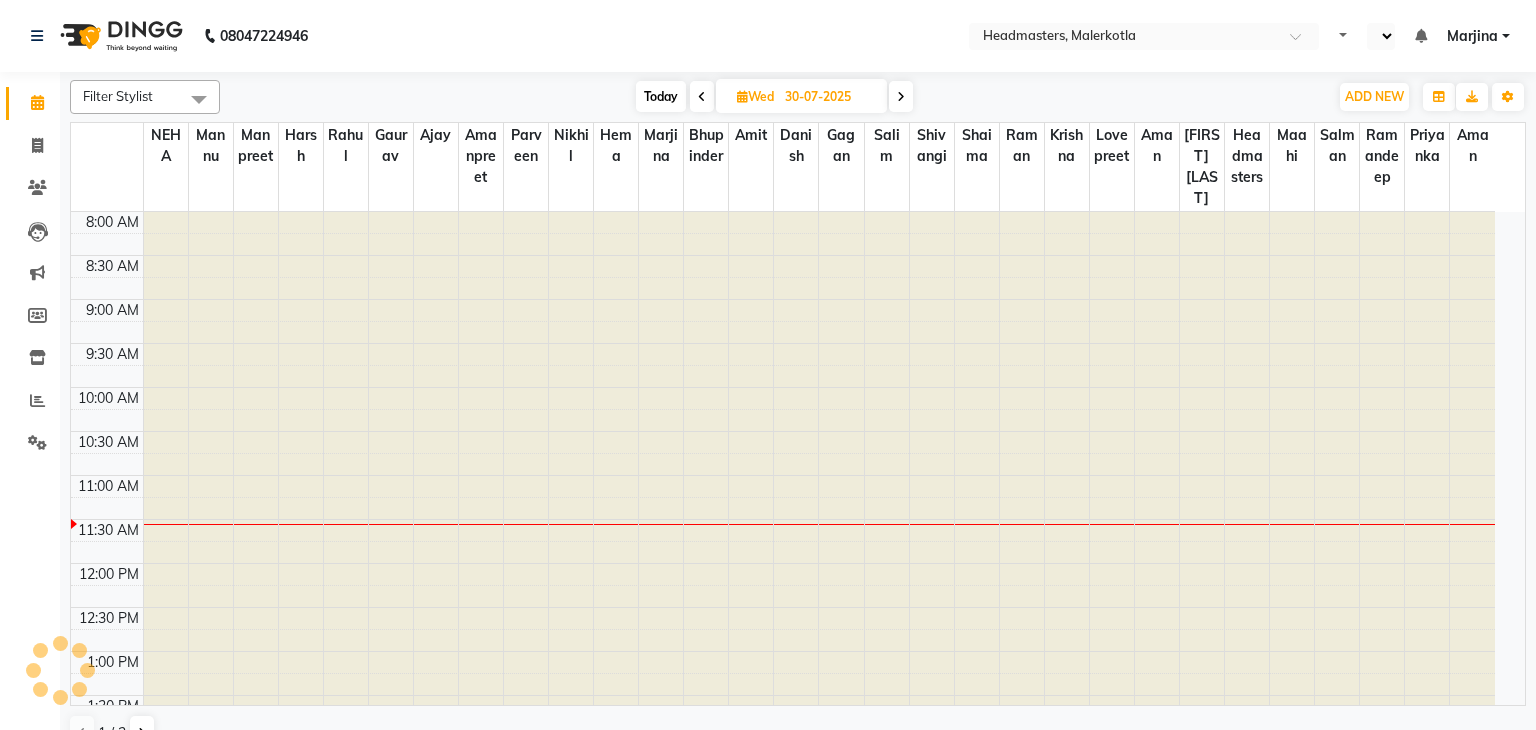 select on "en" 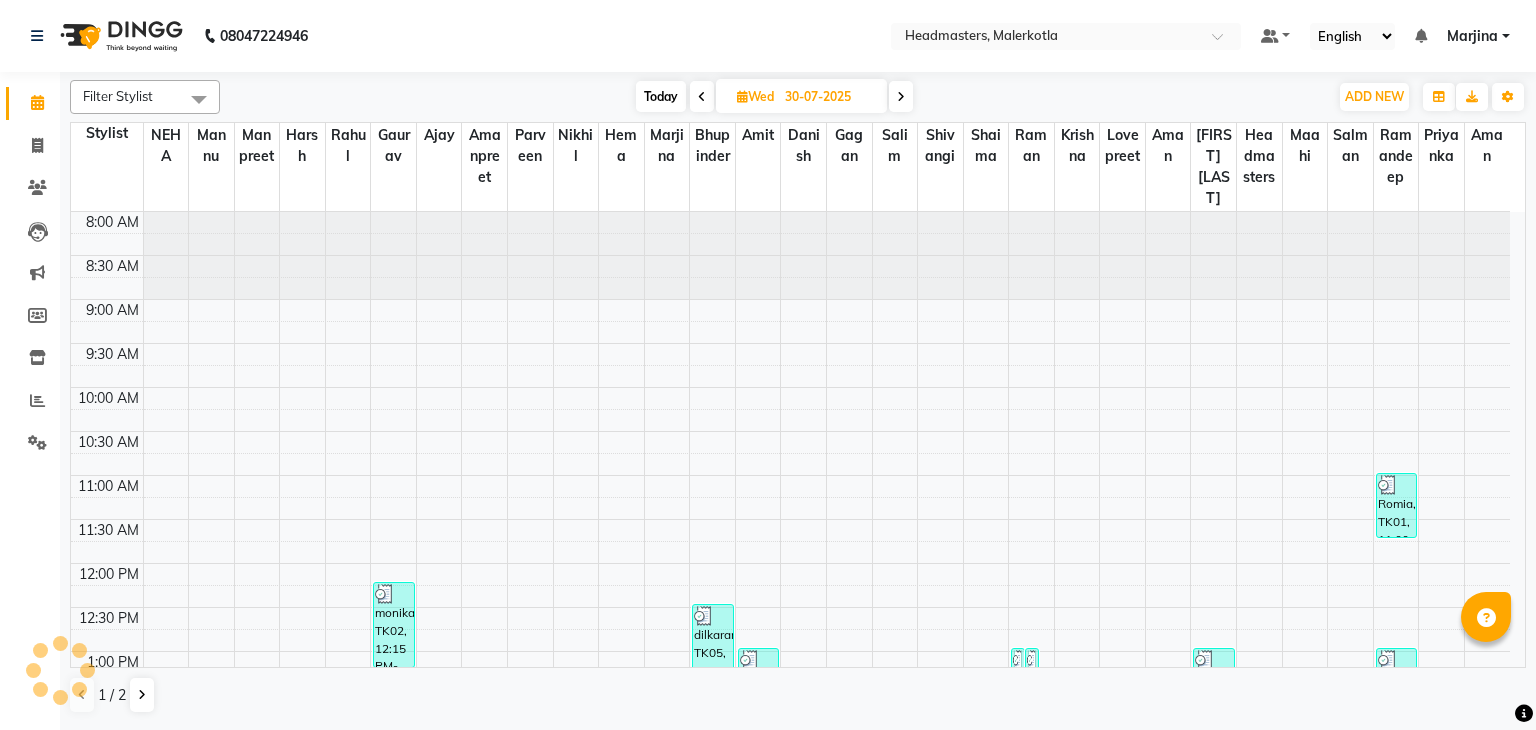scroll, scrollTop: 0, scrollLeft: 0, axis: both 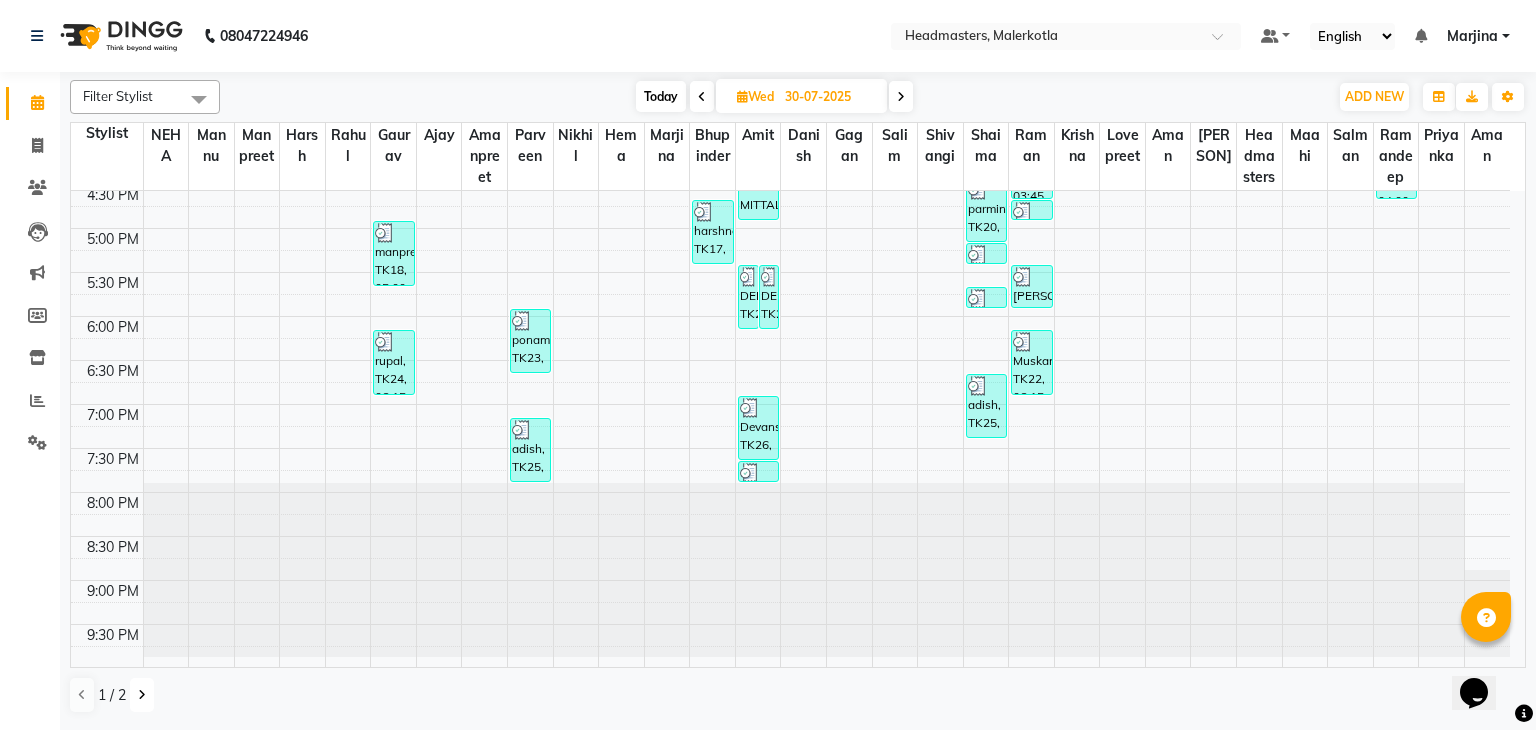 click at bounding box center (142, 695) 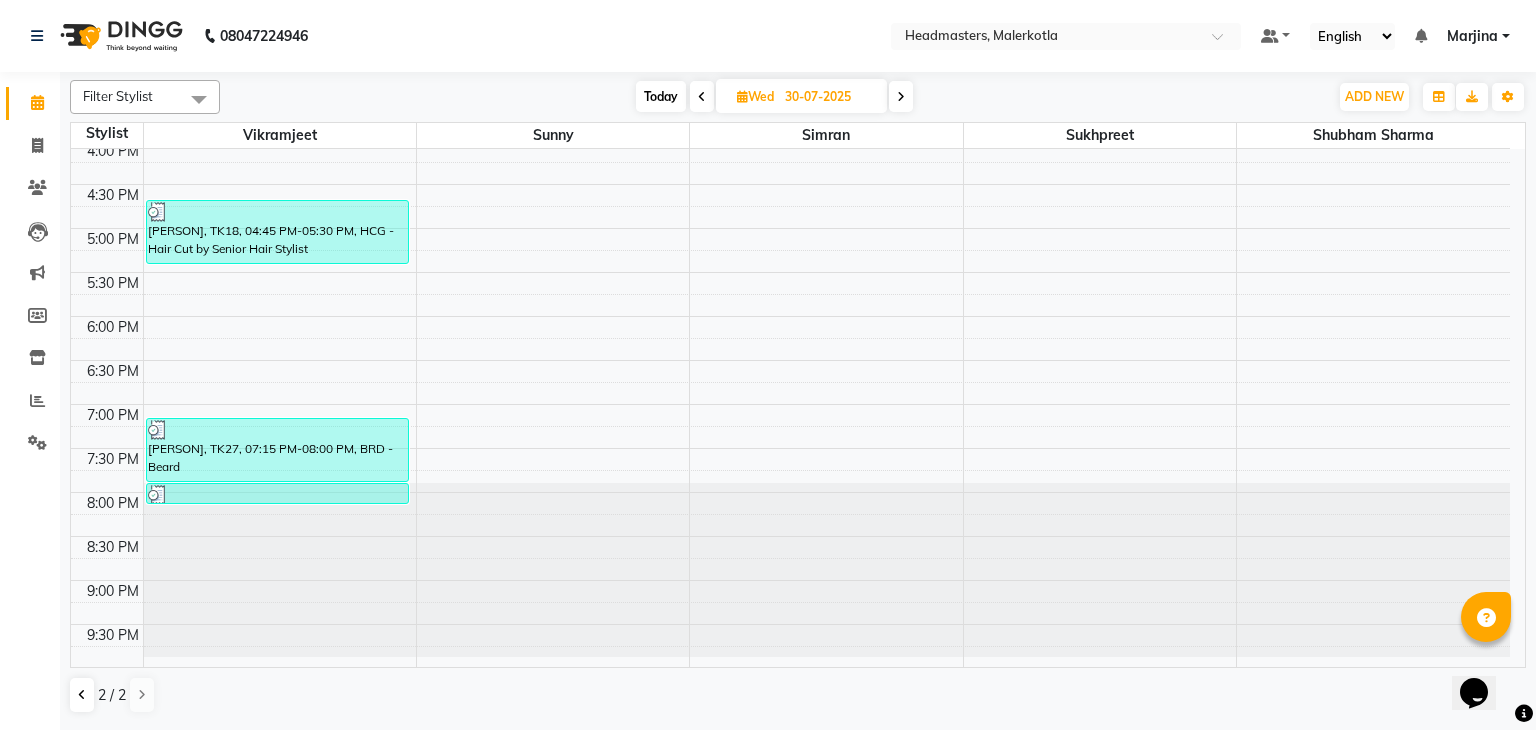 scroll, scrollTop: 700, scrollLeft: 0, axis: vertical 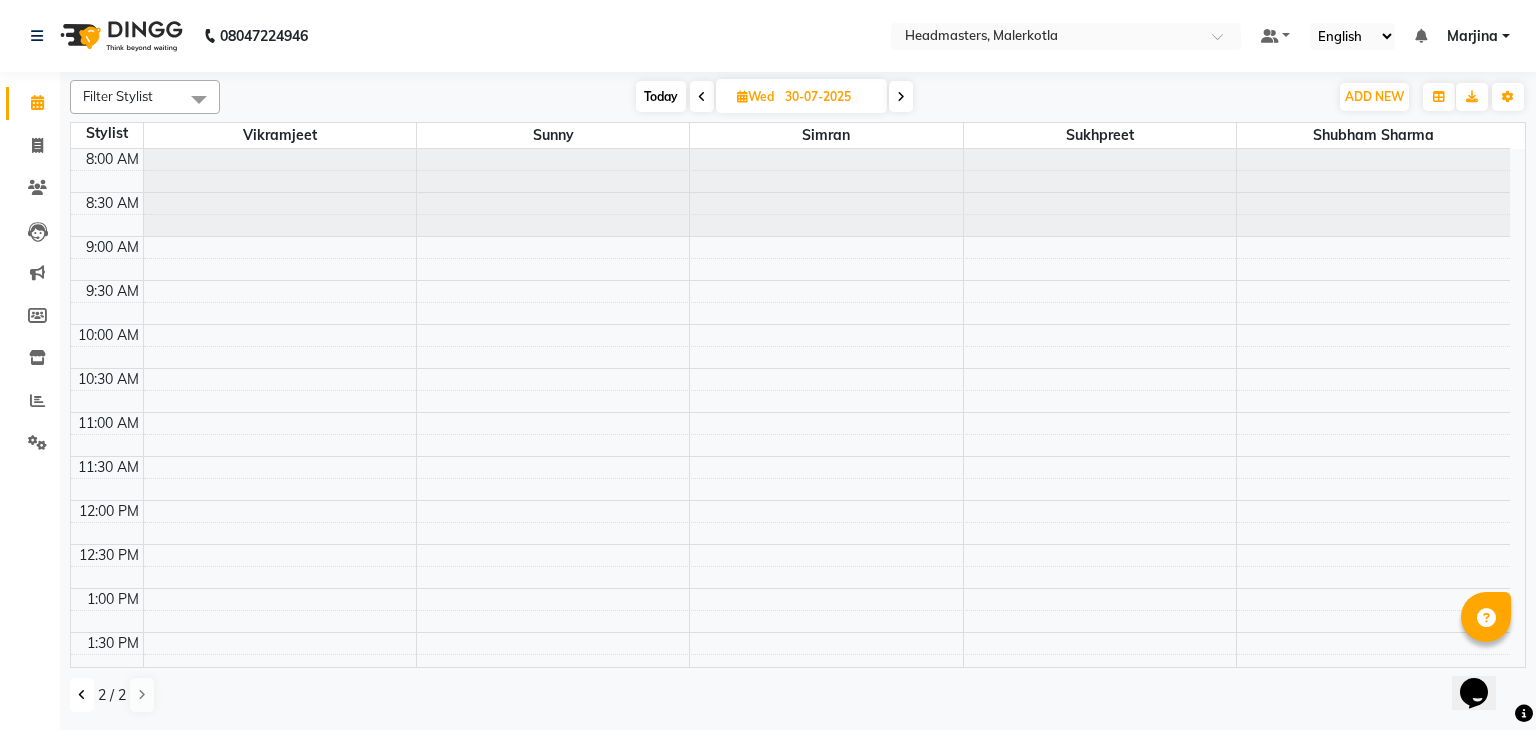 click at bounding box center [82, 695] 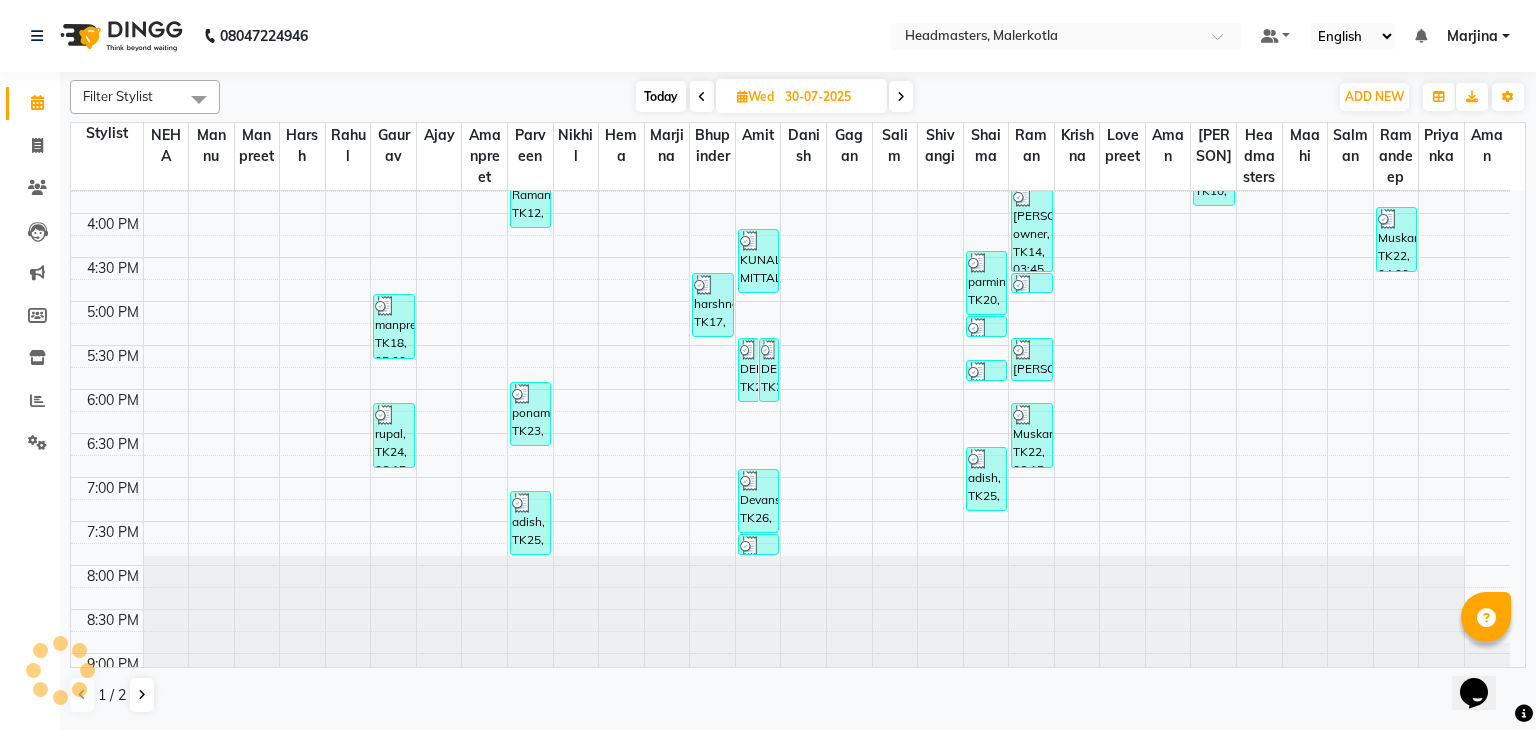 scroll, scrollTop: 764, scrollLeft: 0, axis: vertical 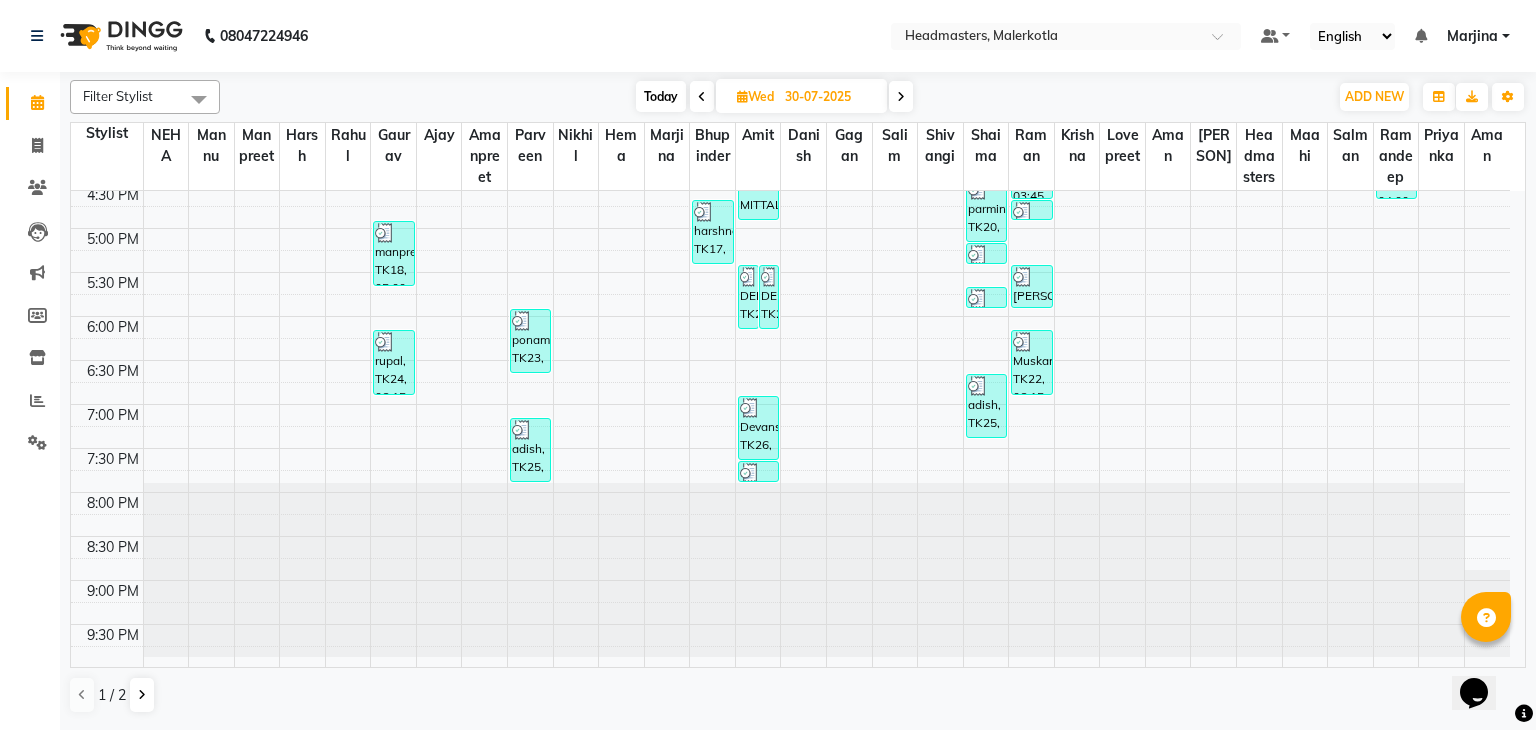 click at bounding box center (901, 97) 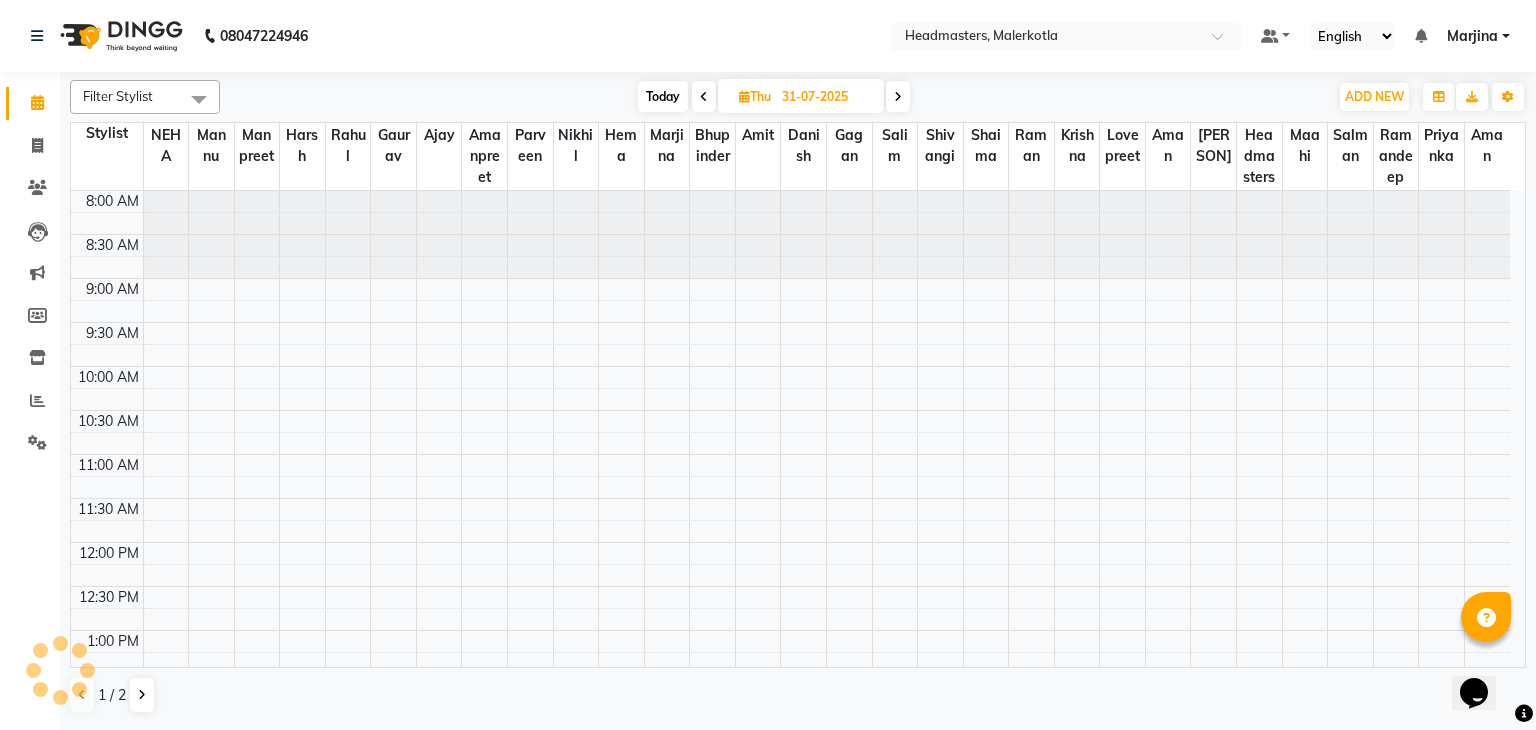 scroll, scrollTop: 263, scrollLeft: 0, axis: vertical 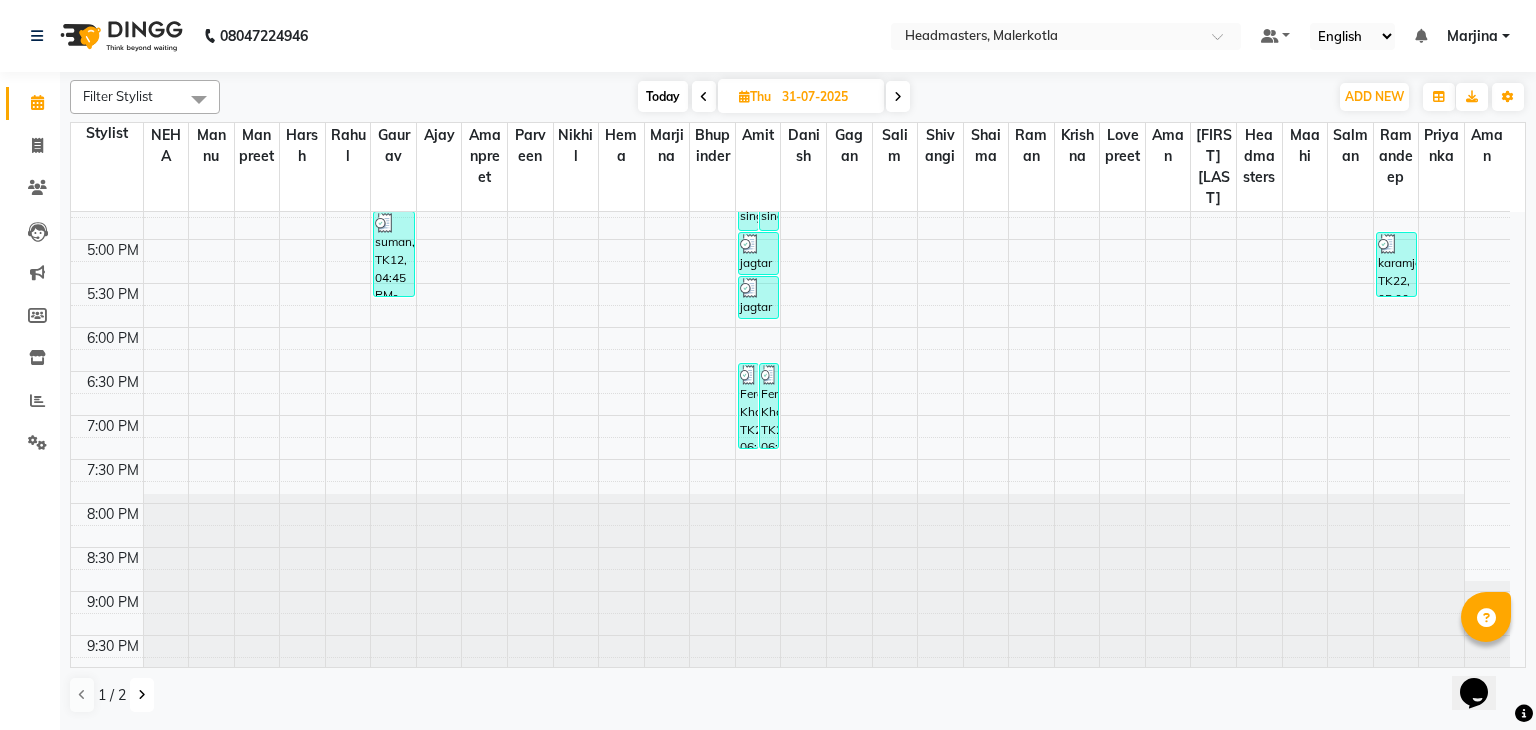 click at bounding box center [142, 695] 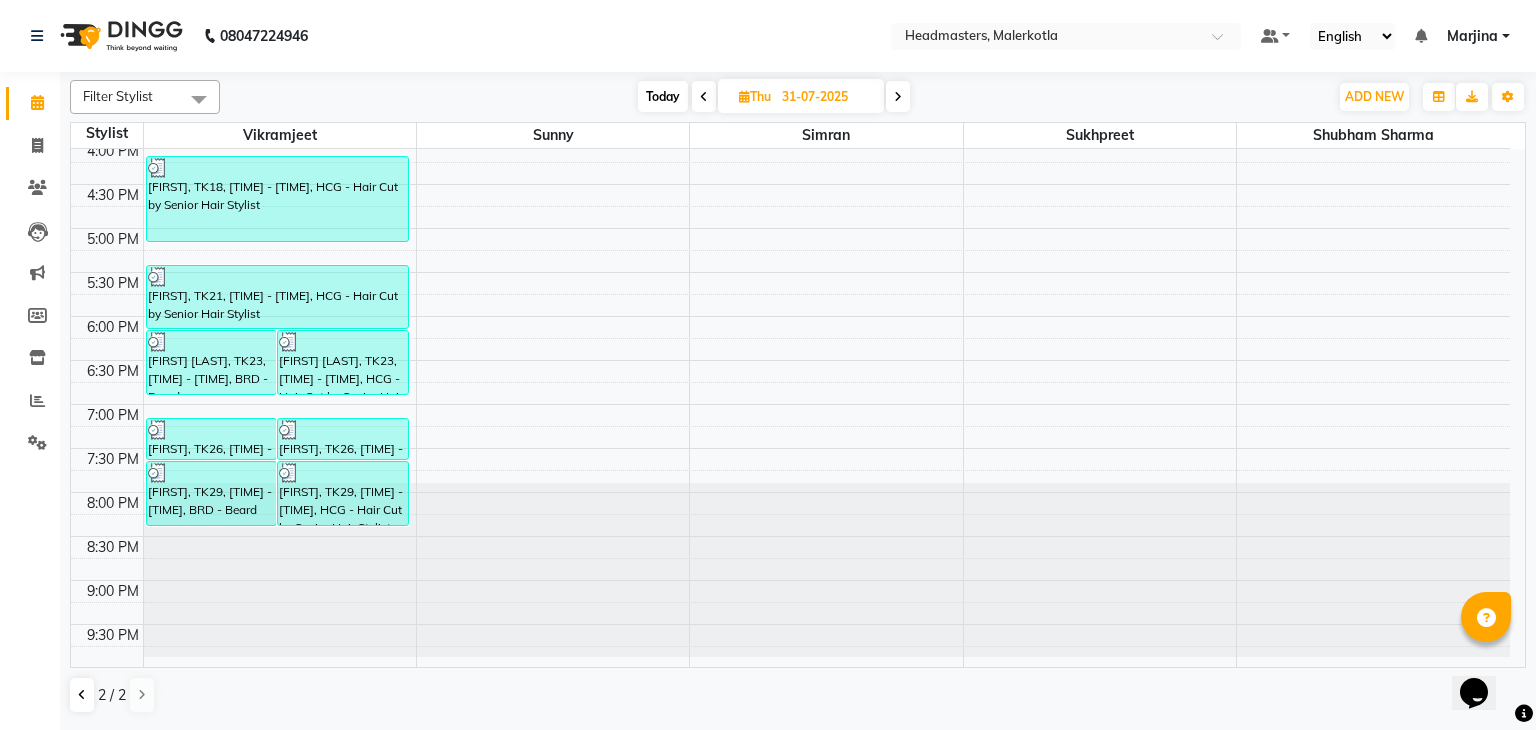 scroll, scrollTop: 700, scrollLeft: 0, axis: vertical 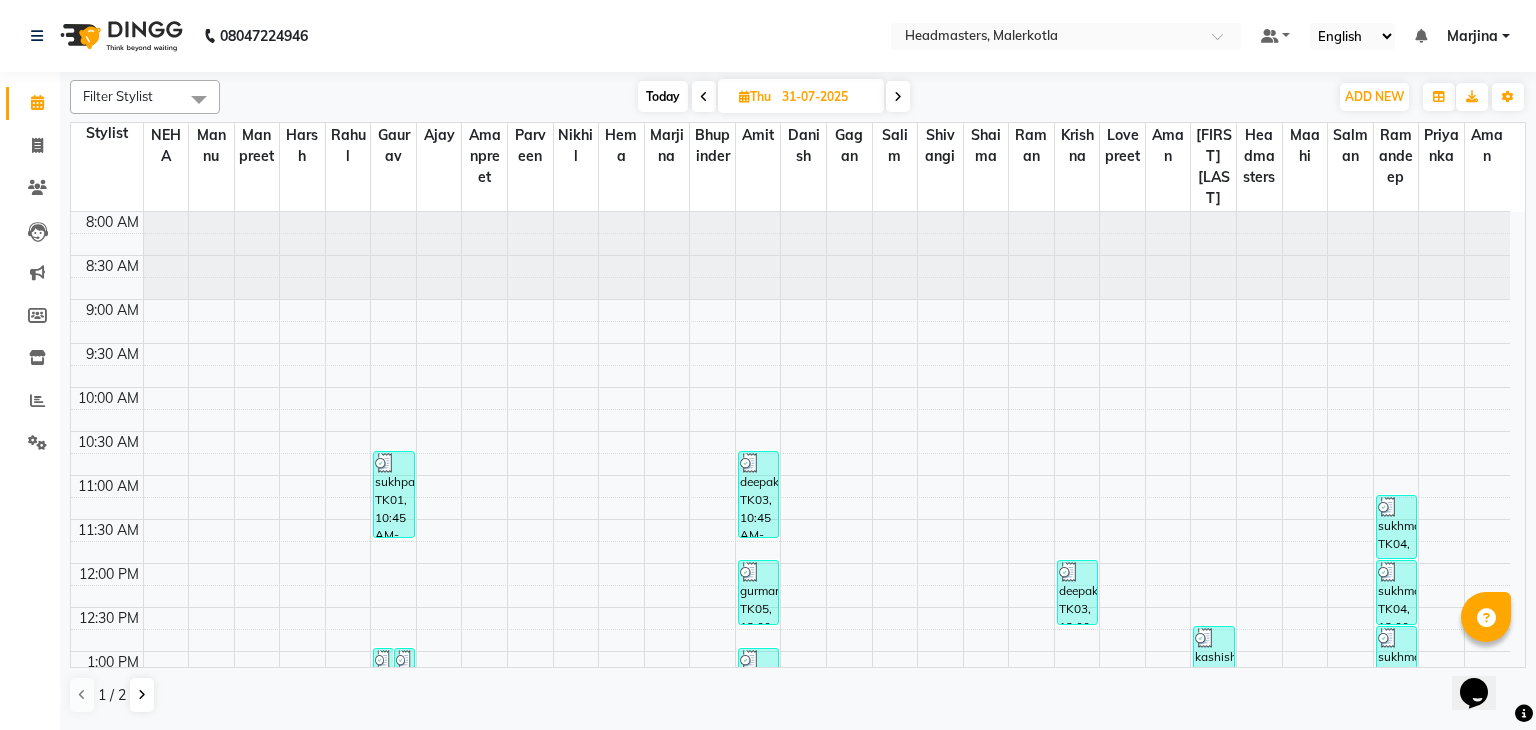 click on "1 / 2" at bounding box center [112, 695] 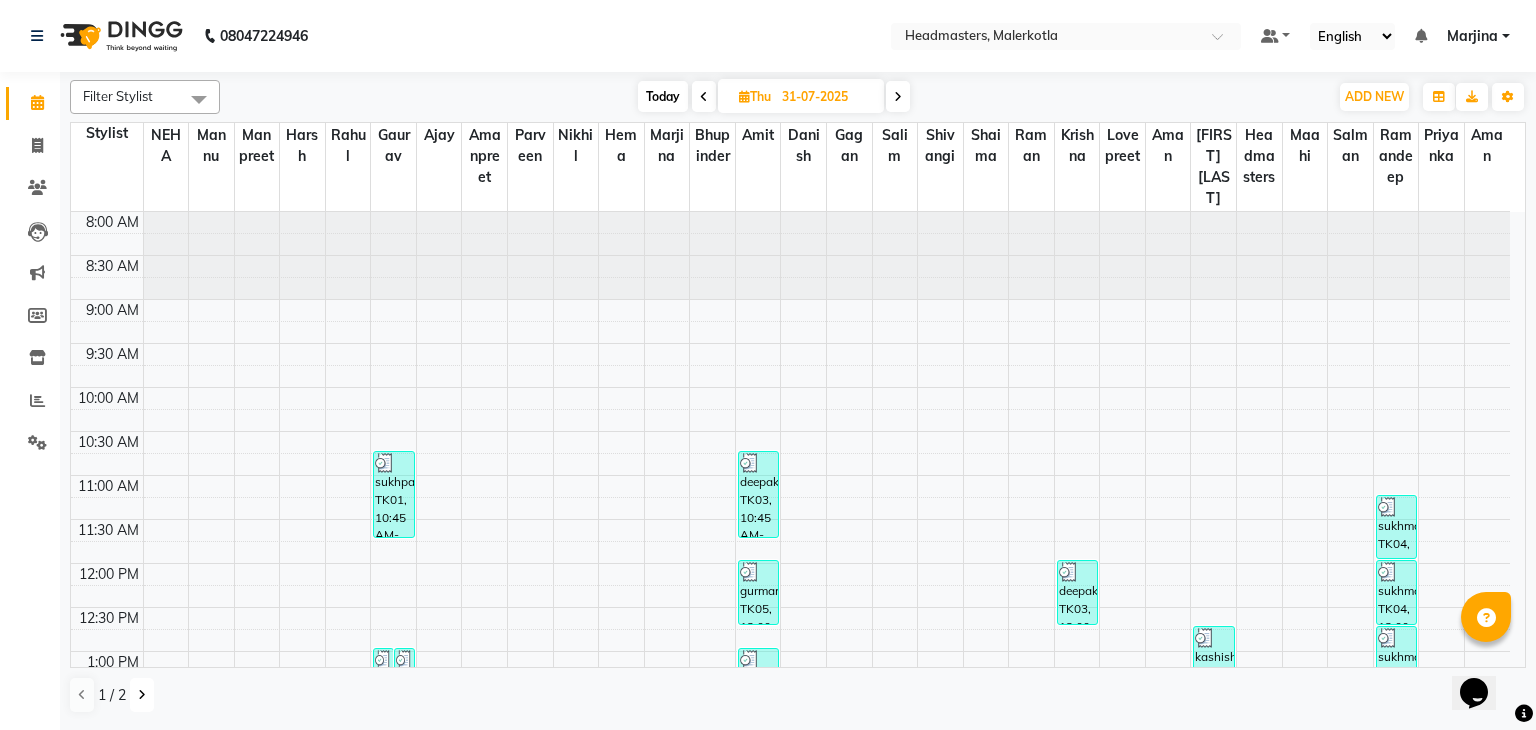 click at bounding box center [142, 695] 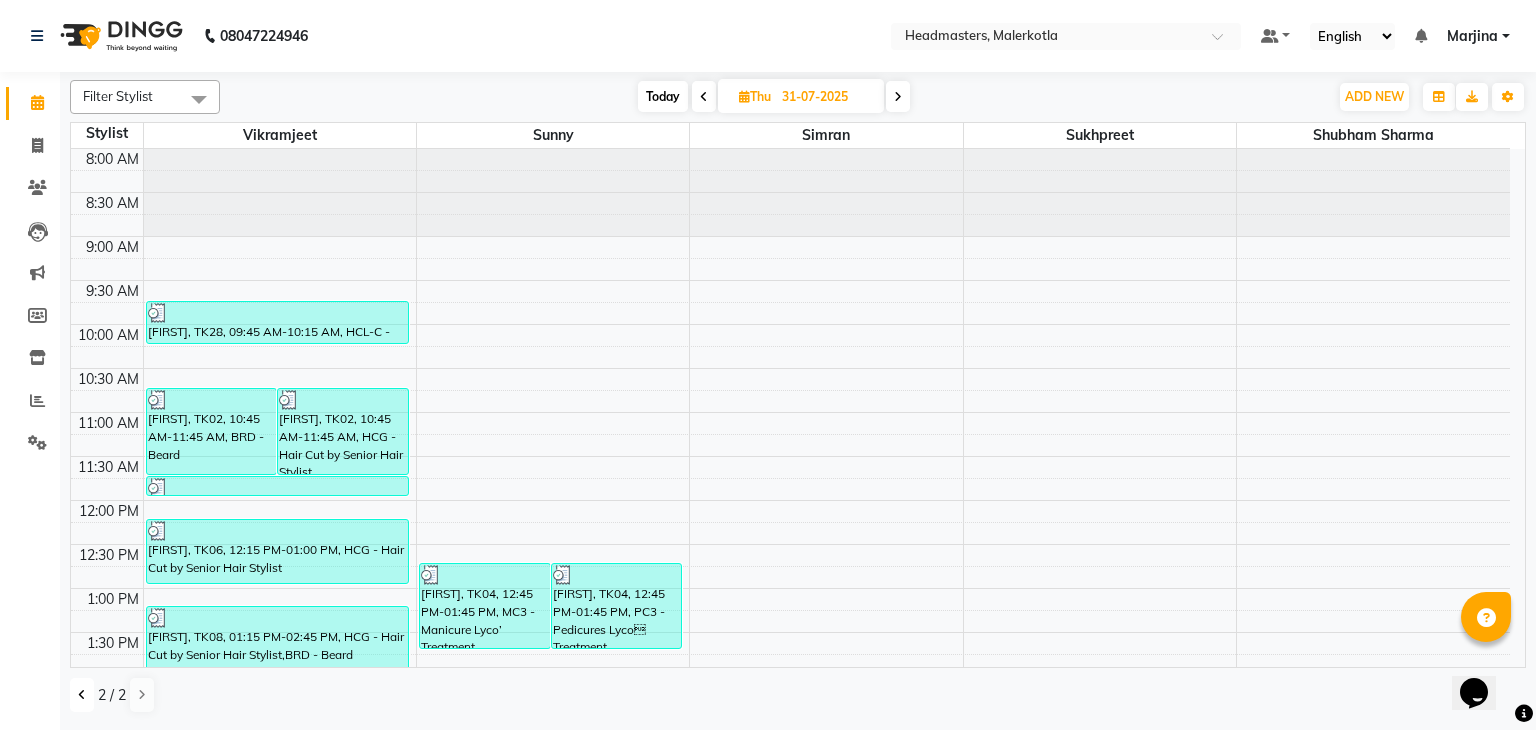 click at bounding box center [82, 695] 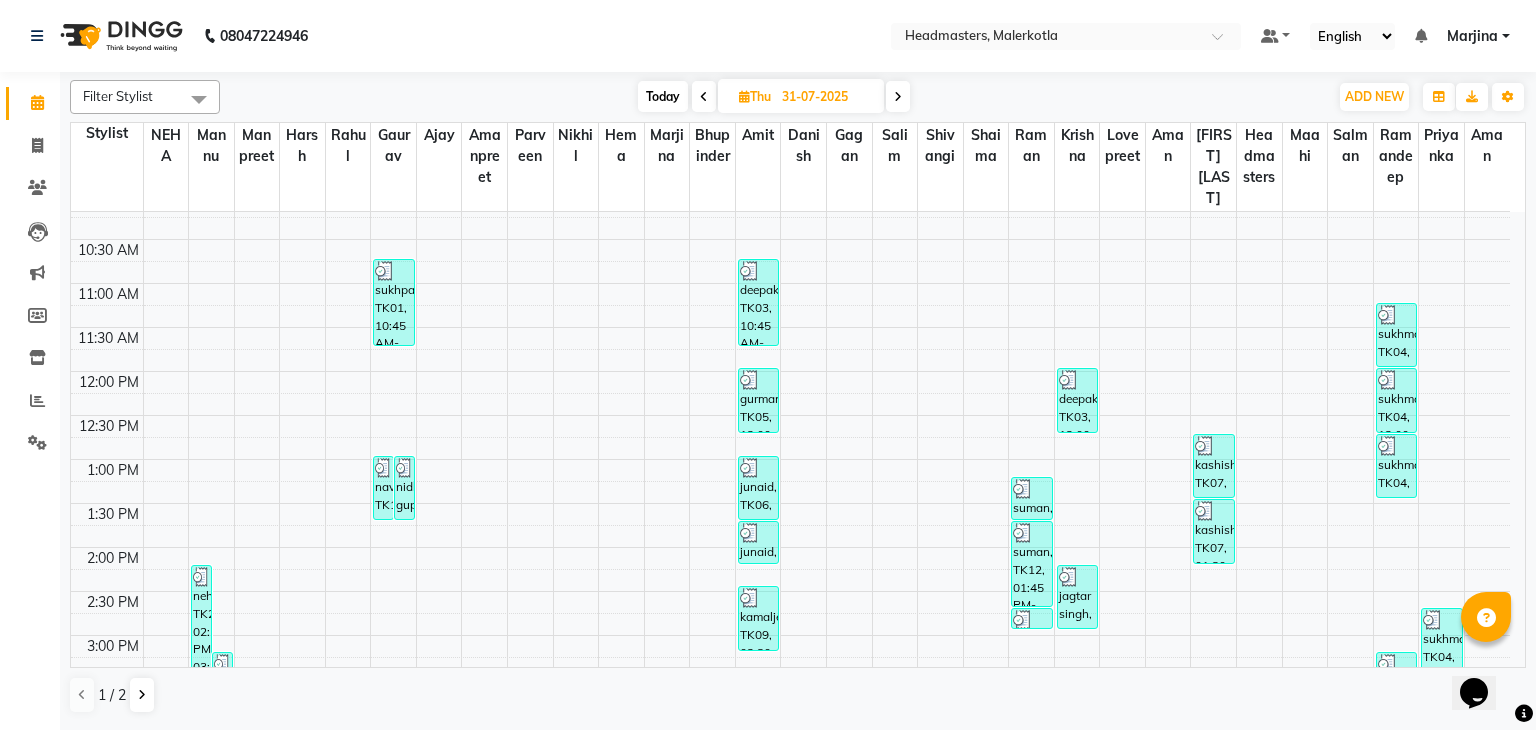 scroll, scrollTop: 204, scrollLeft: 0, axis: vertical 